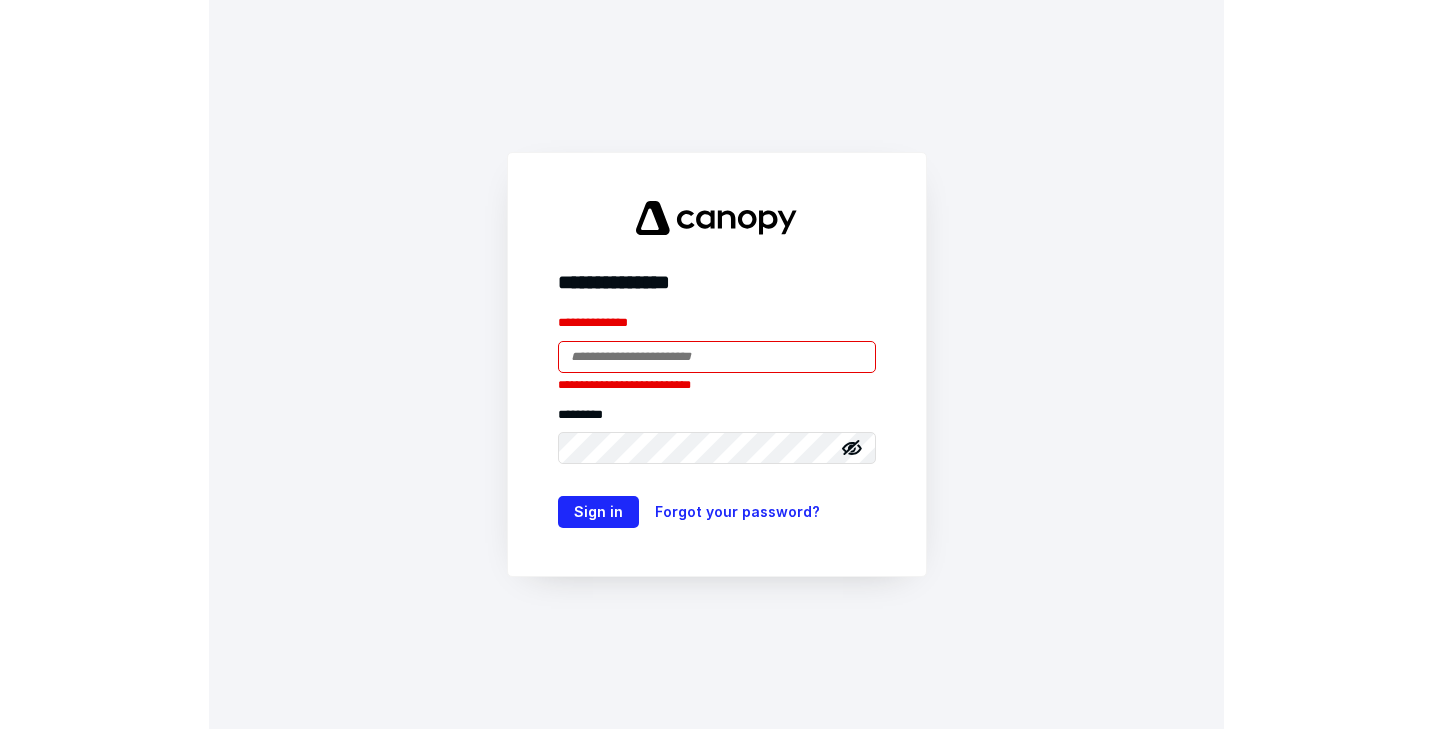 scroll, scrollTop: 0, scrollLeft: 0, axis: both 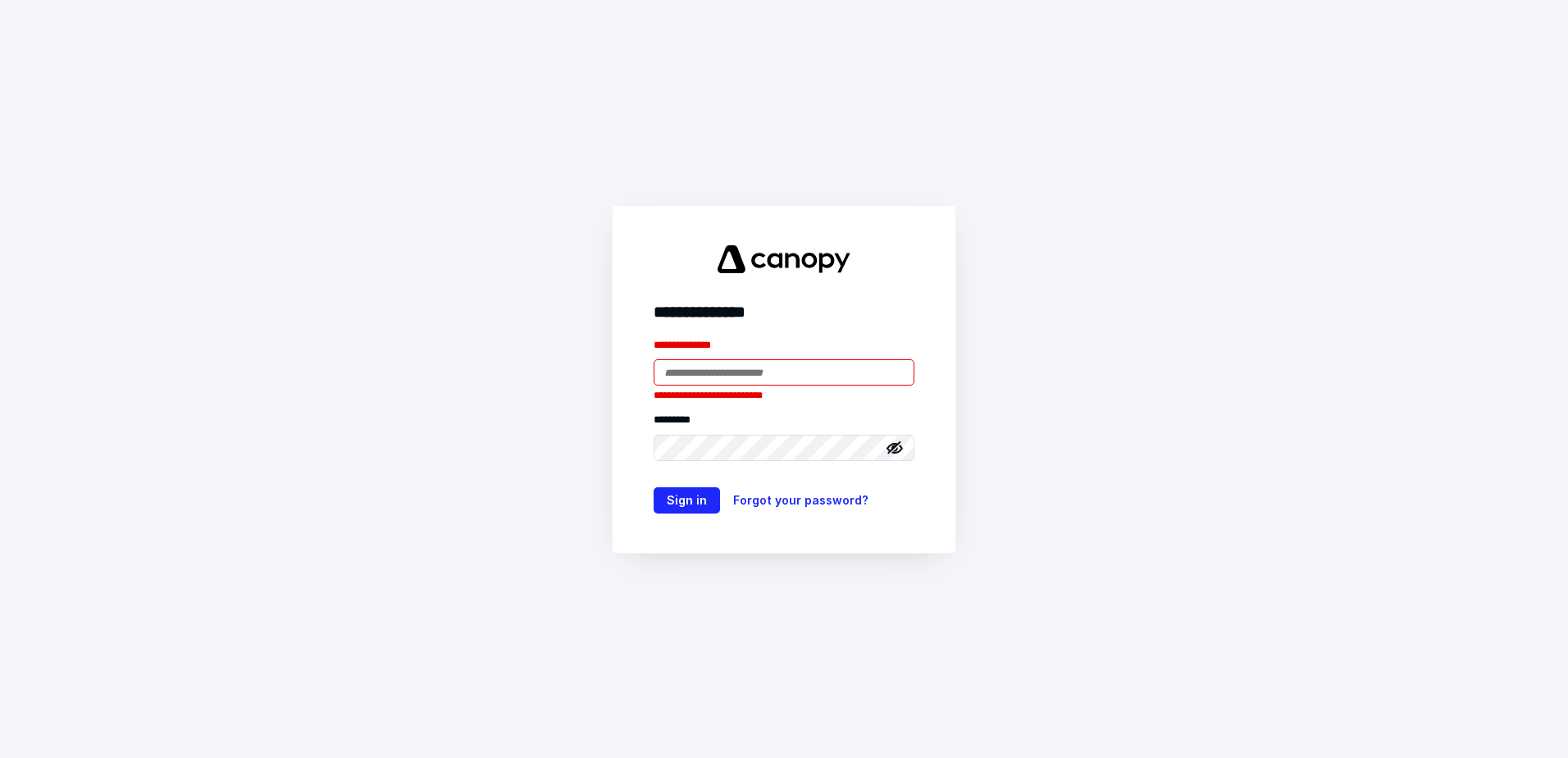 type on "**********" 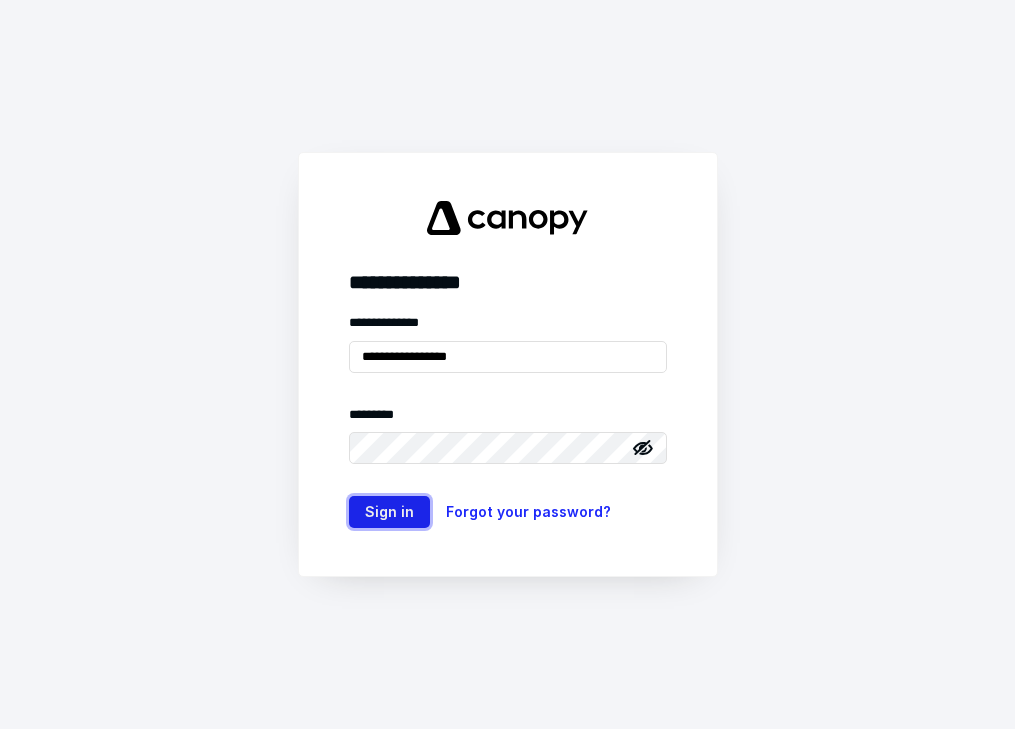 click on "Sign in" at bounding box center (389, 512) 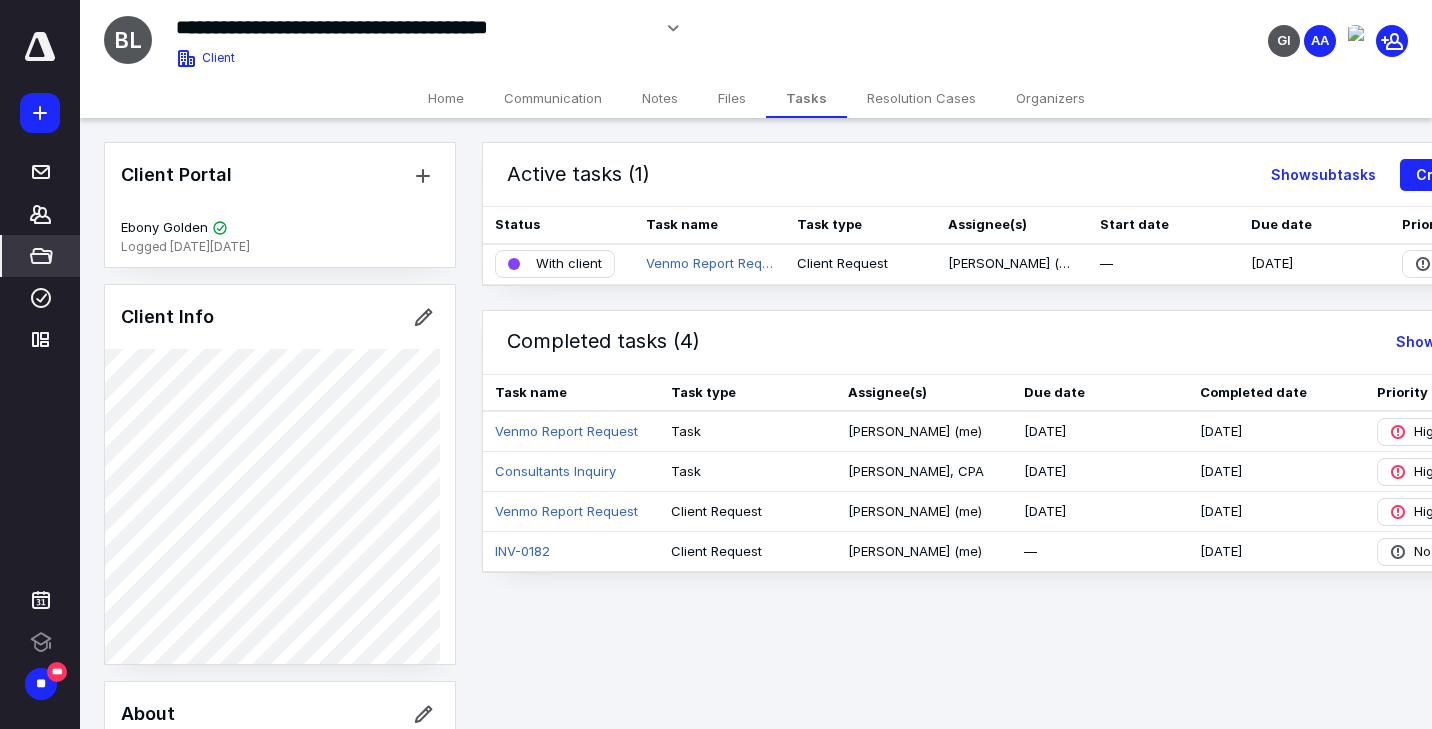 click on "*****" at bounding box center [41, 256] 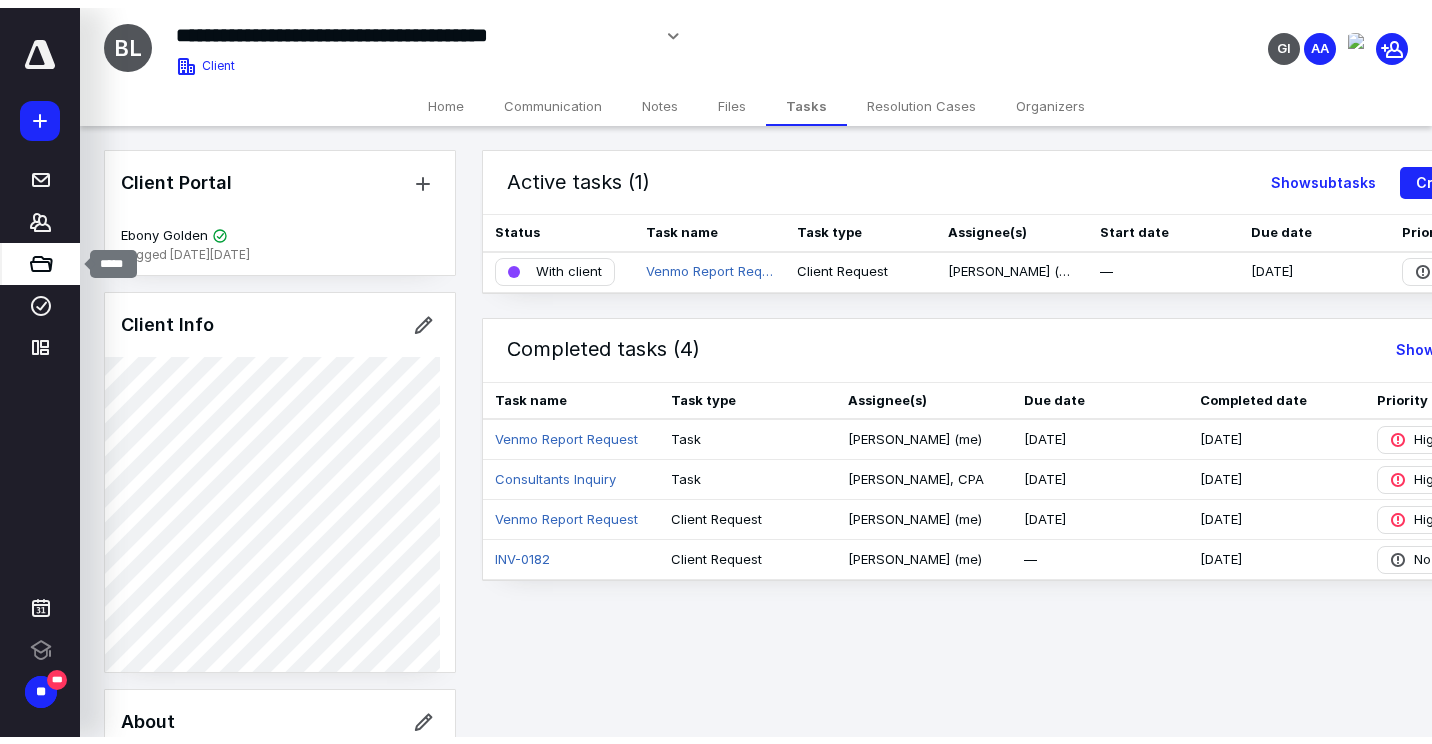 scroll, scrollTop: 0, scrollLeft: 0, axis: both 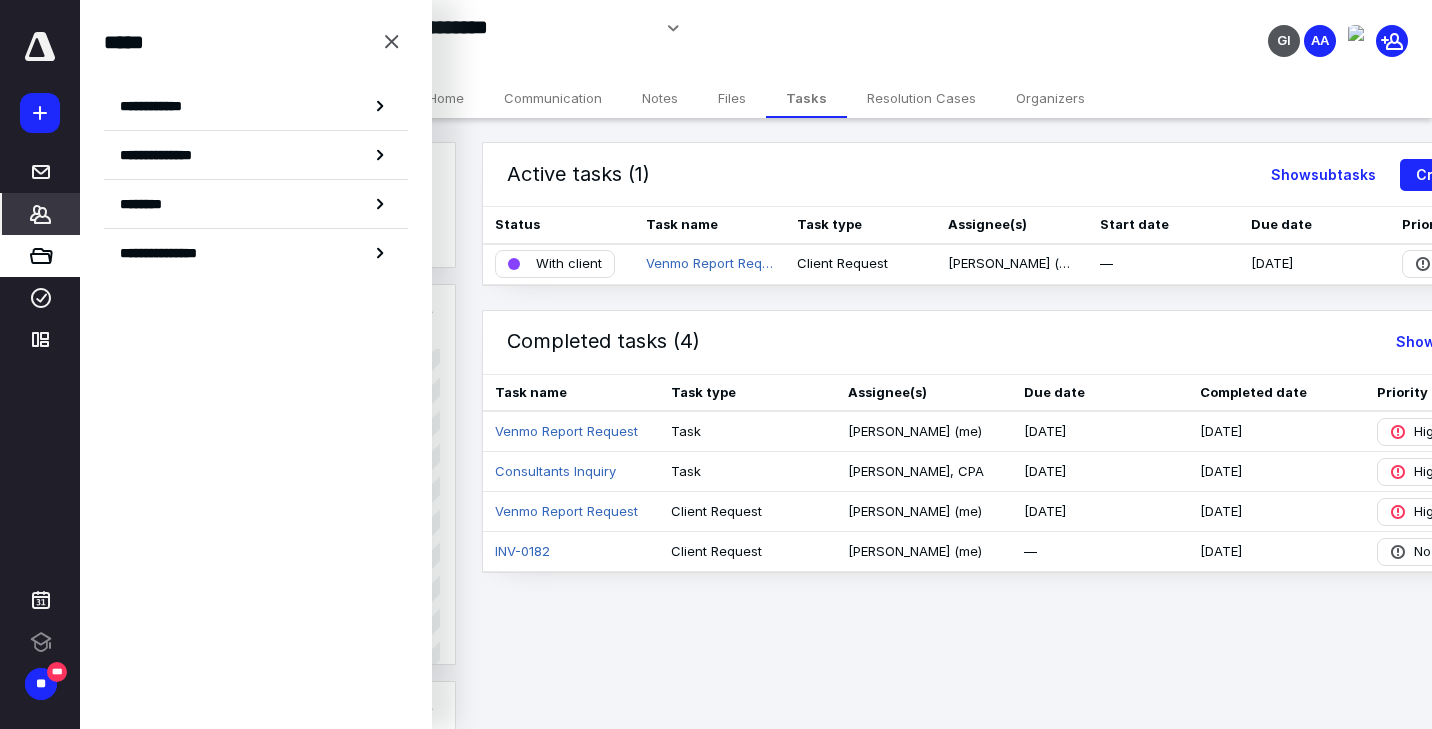 click 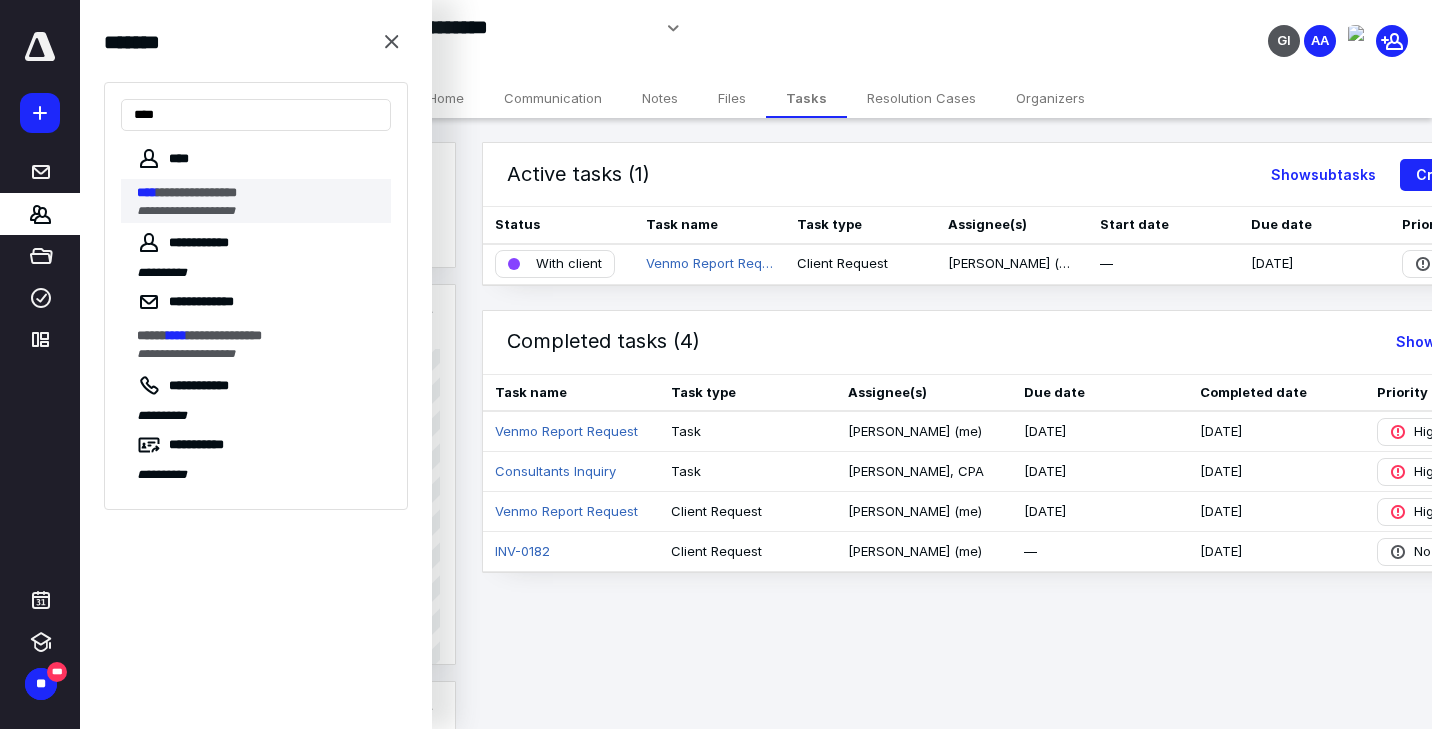 type on "****" 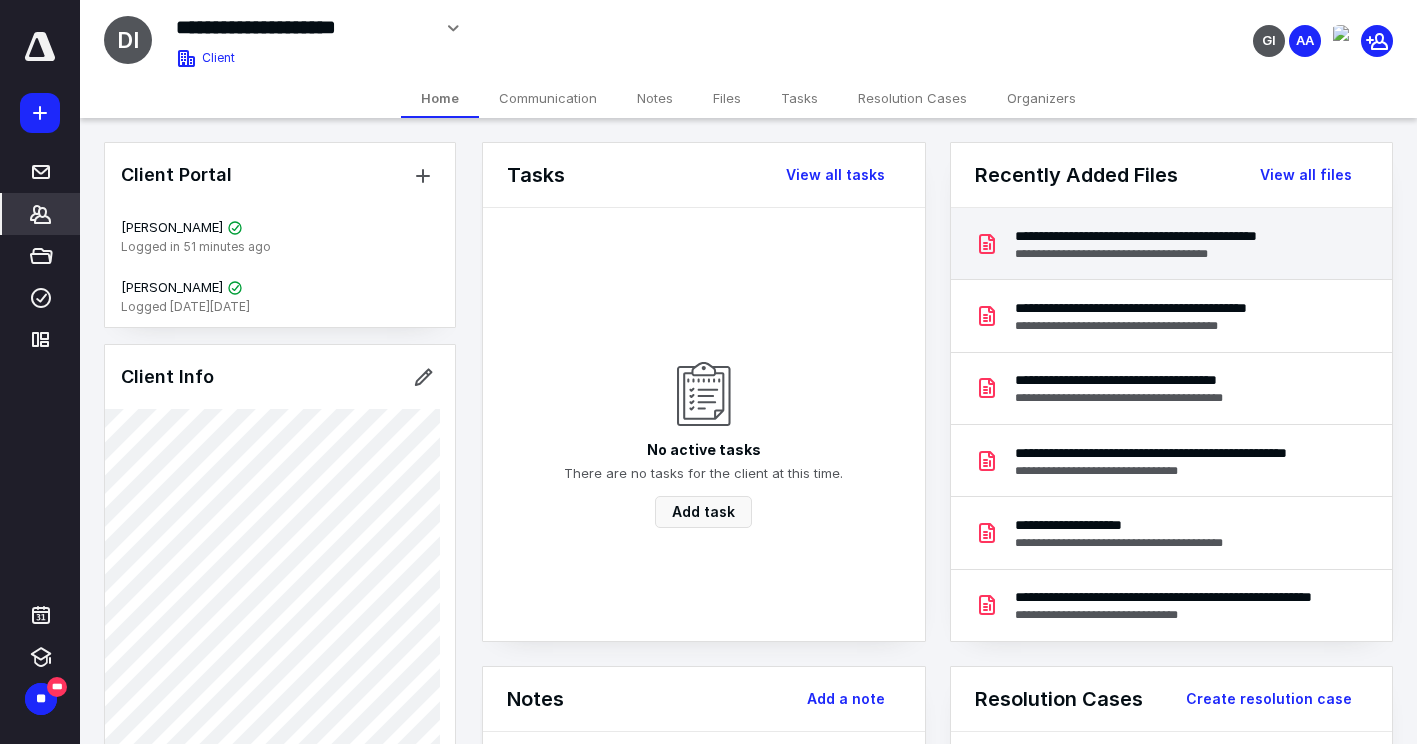 click on "**********" at bounding box center (1172, 236) 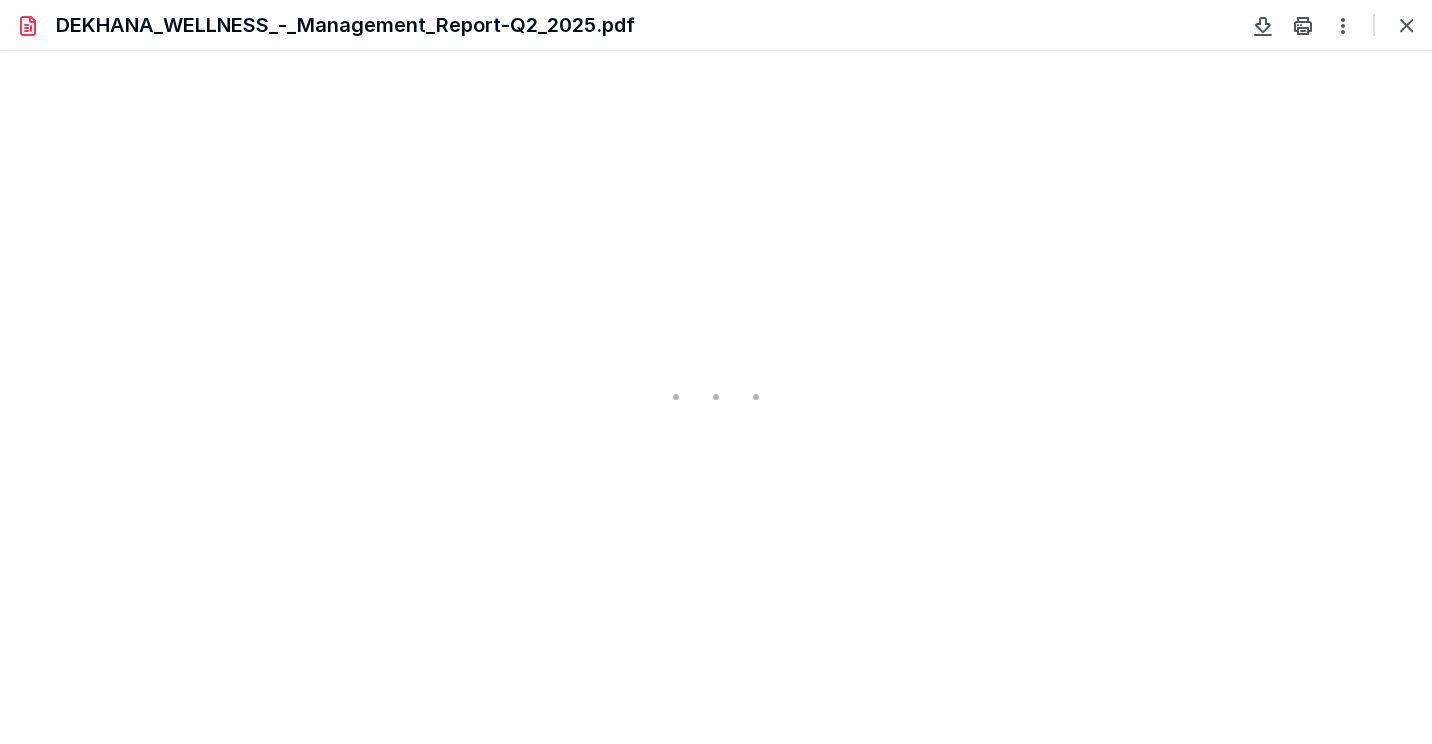 scroll, scrollTop: 0, scrollLeft: 0, axis: both 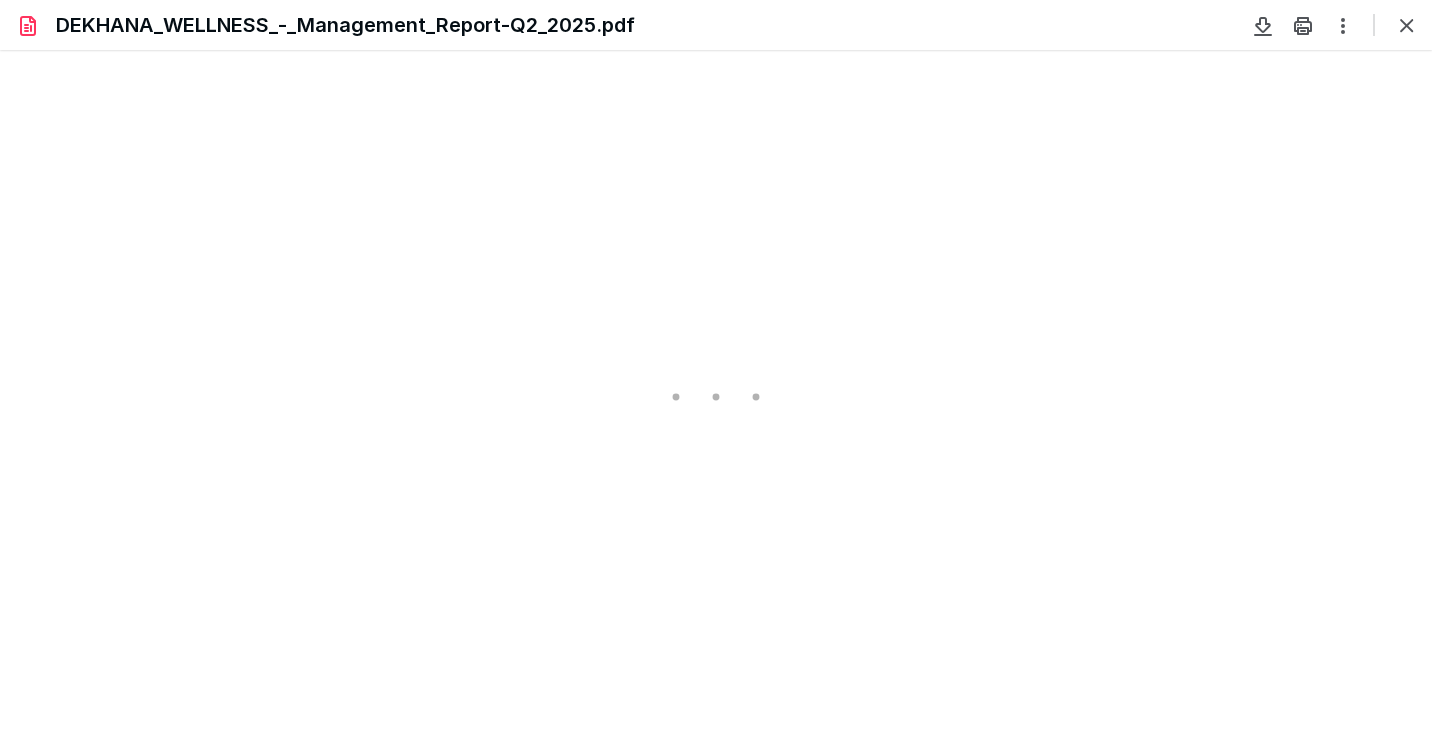 type on "83" 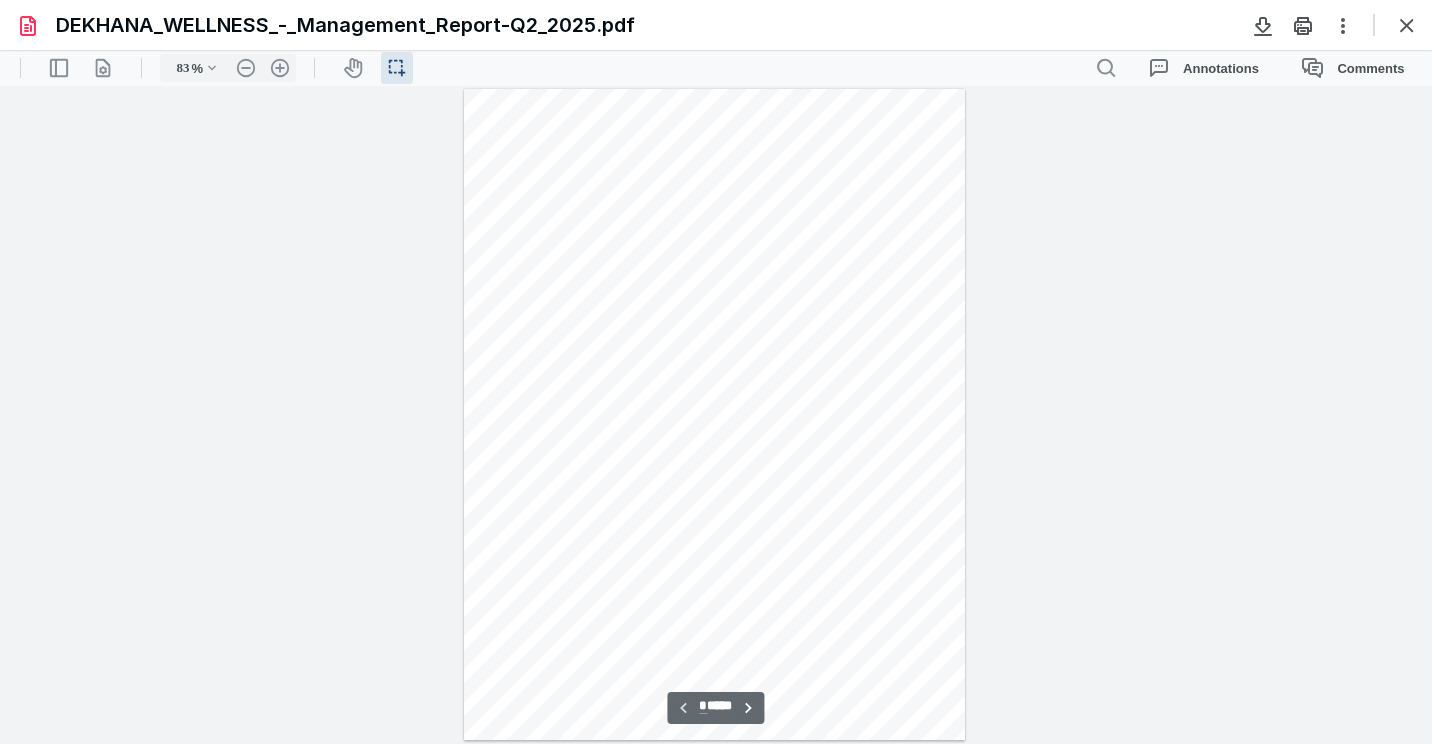 scroll, scrollTop: 39, scrollLeft: 0, axis: vertical 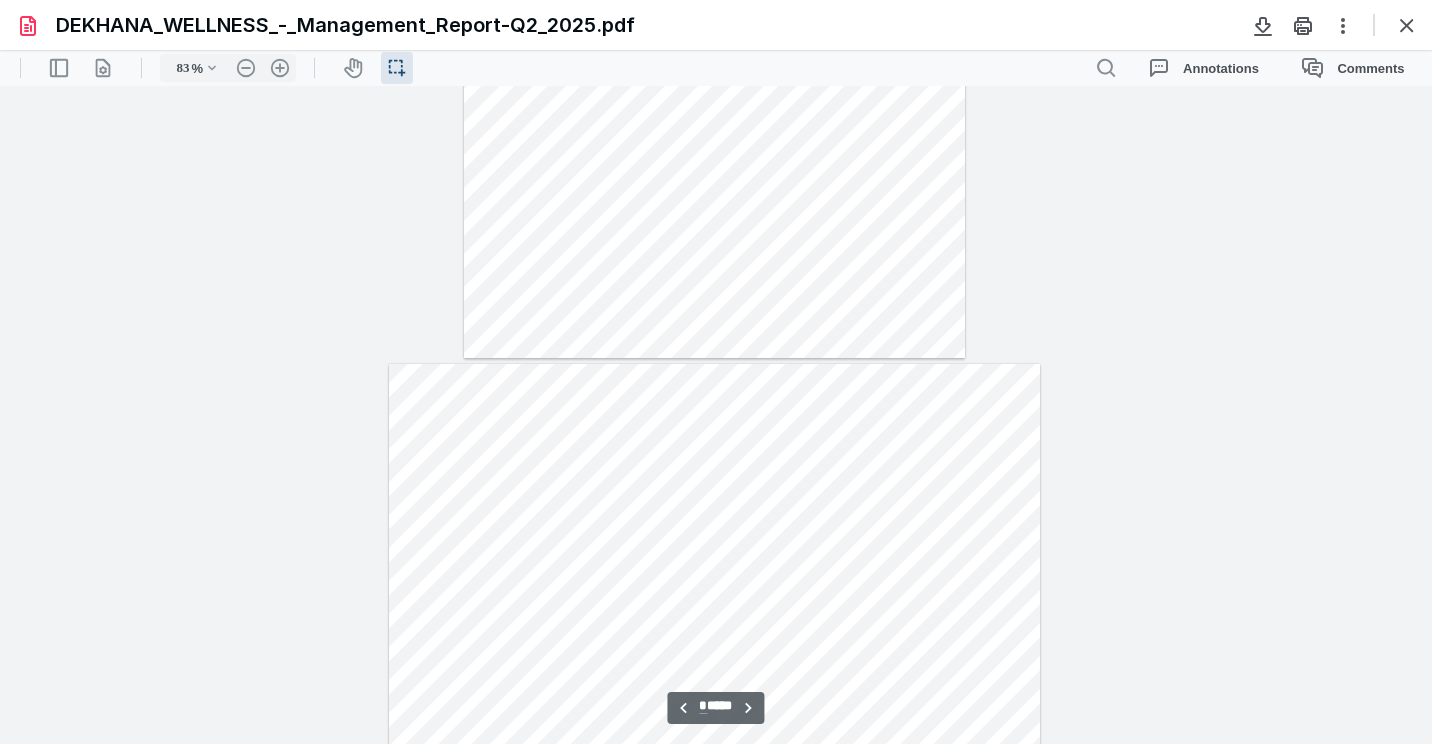 type on "*" 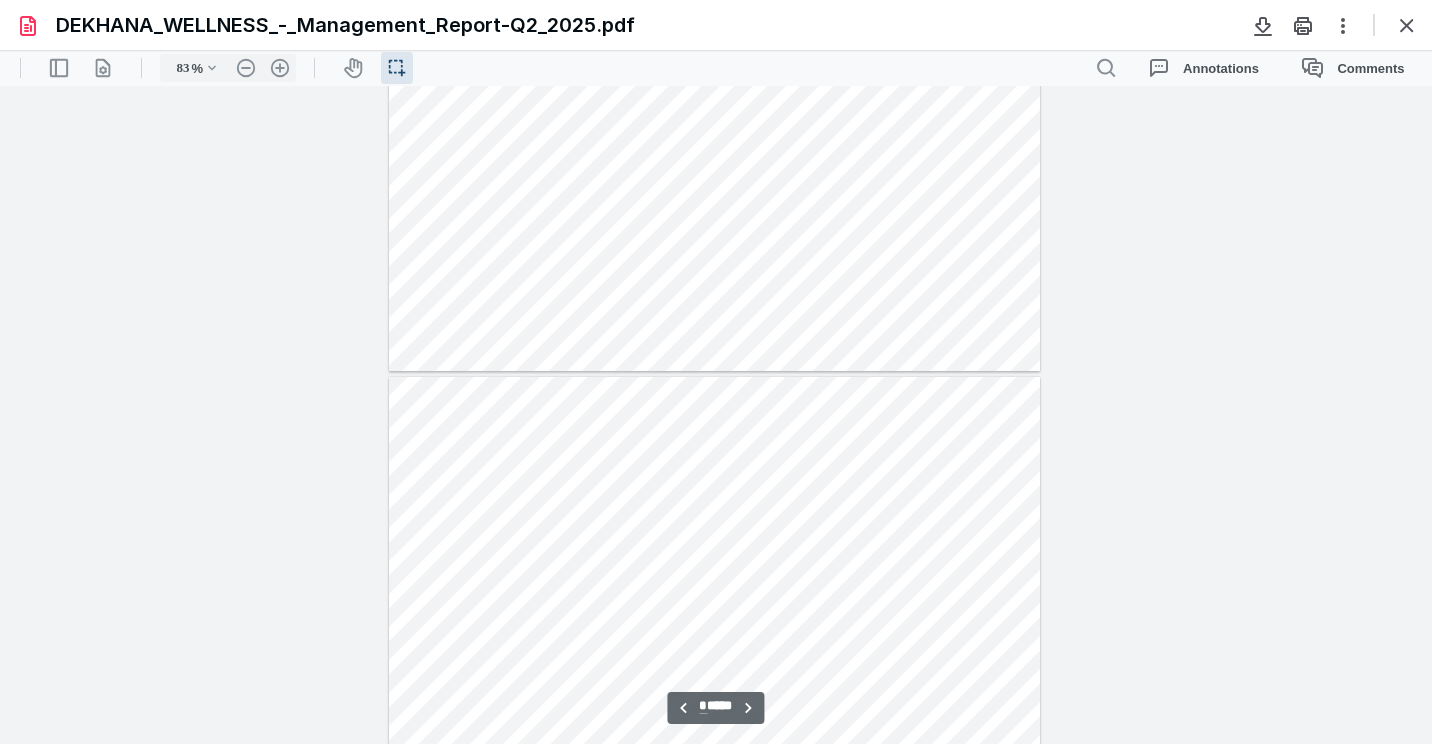 scroll, scrollTop: 1539, scrollLeft: 0, axis: vertical 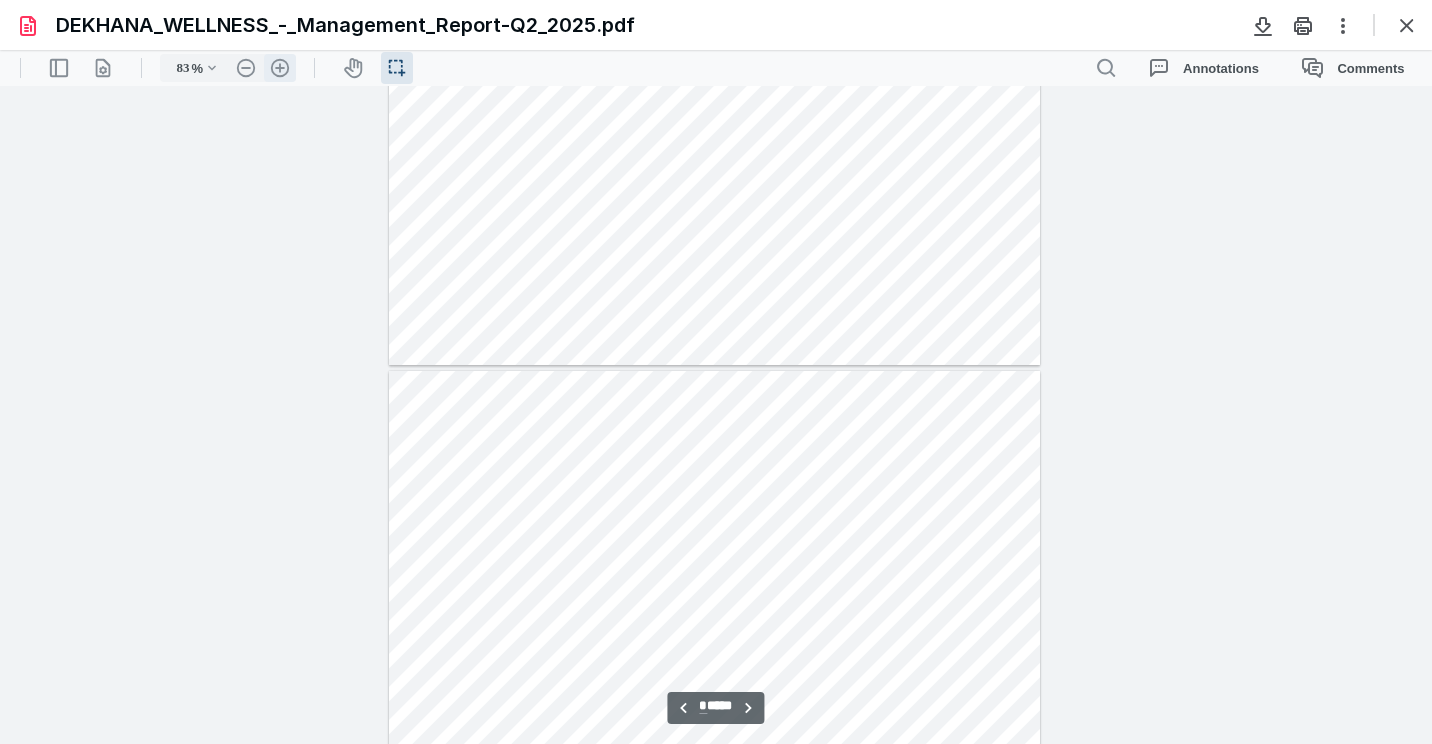 click on ".cls-1{fill:#abb0c4;} icon - header - zoom - in - line" at bounding box center (280, 68) 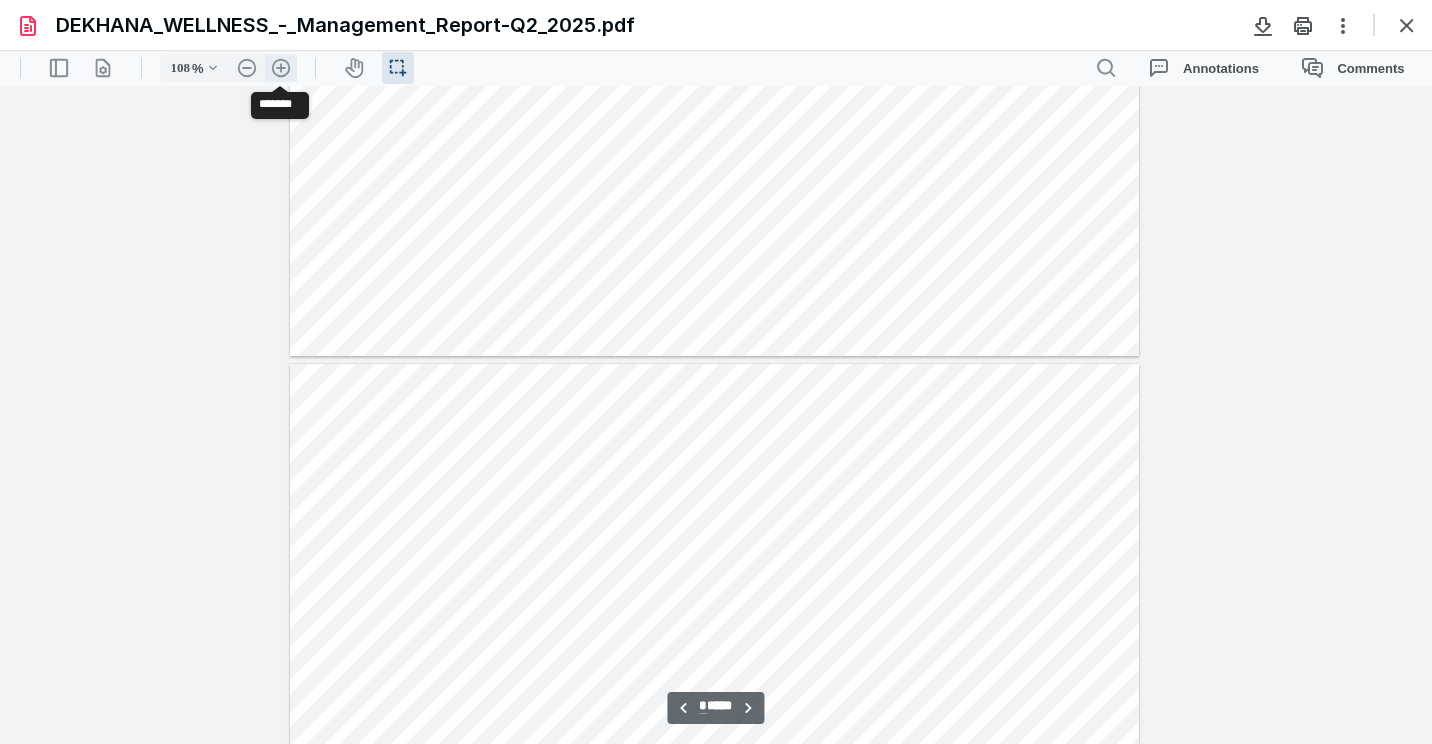 click on ".cls-1{fill:#abb0c4;} icon - header - zoom - in - line" at bounding box center (281, 68) 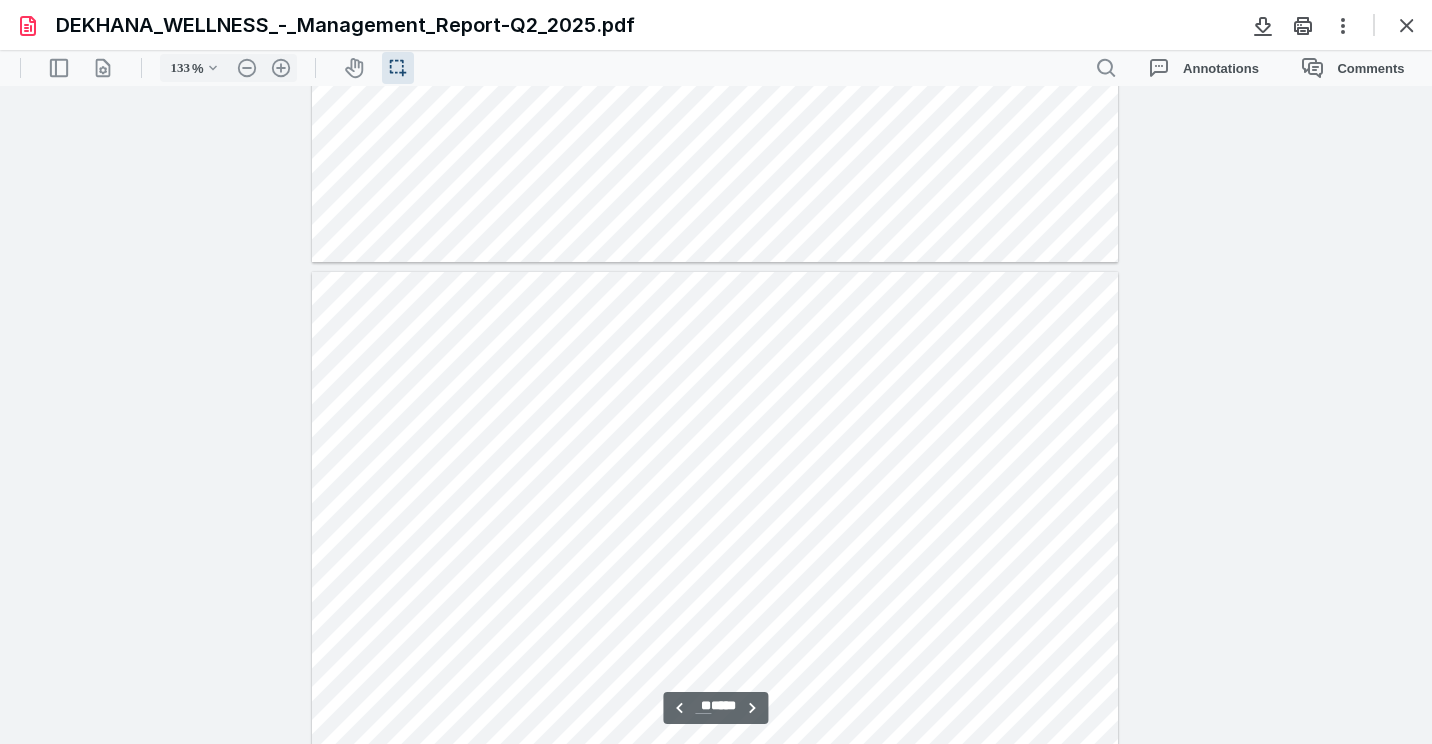 scroll, scrollTop: 27038, scrollLeft: 0, axis: vertical 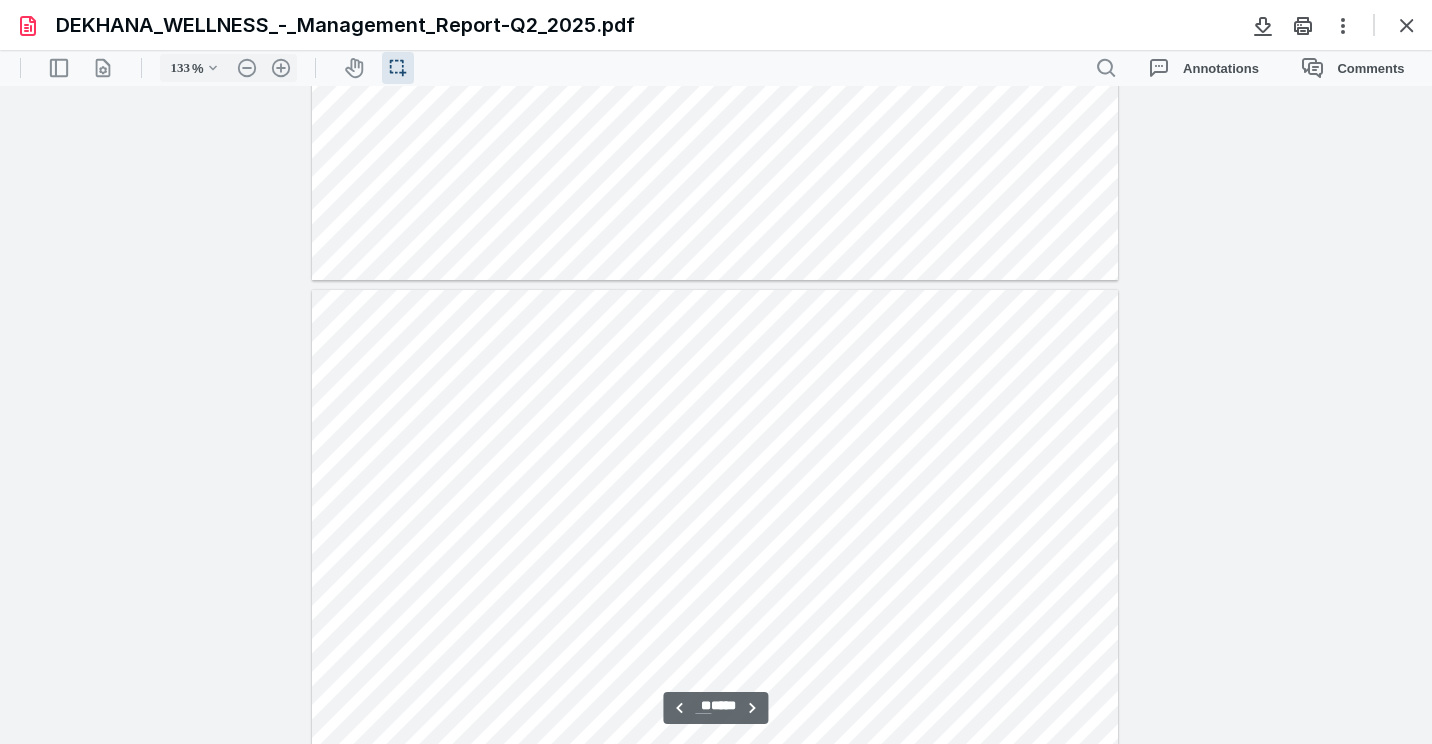 type on "**" 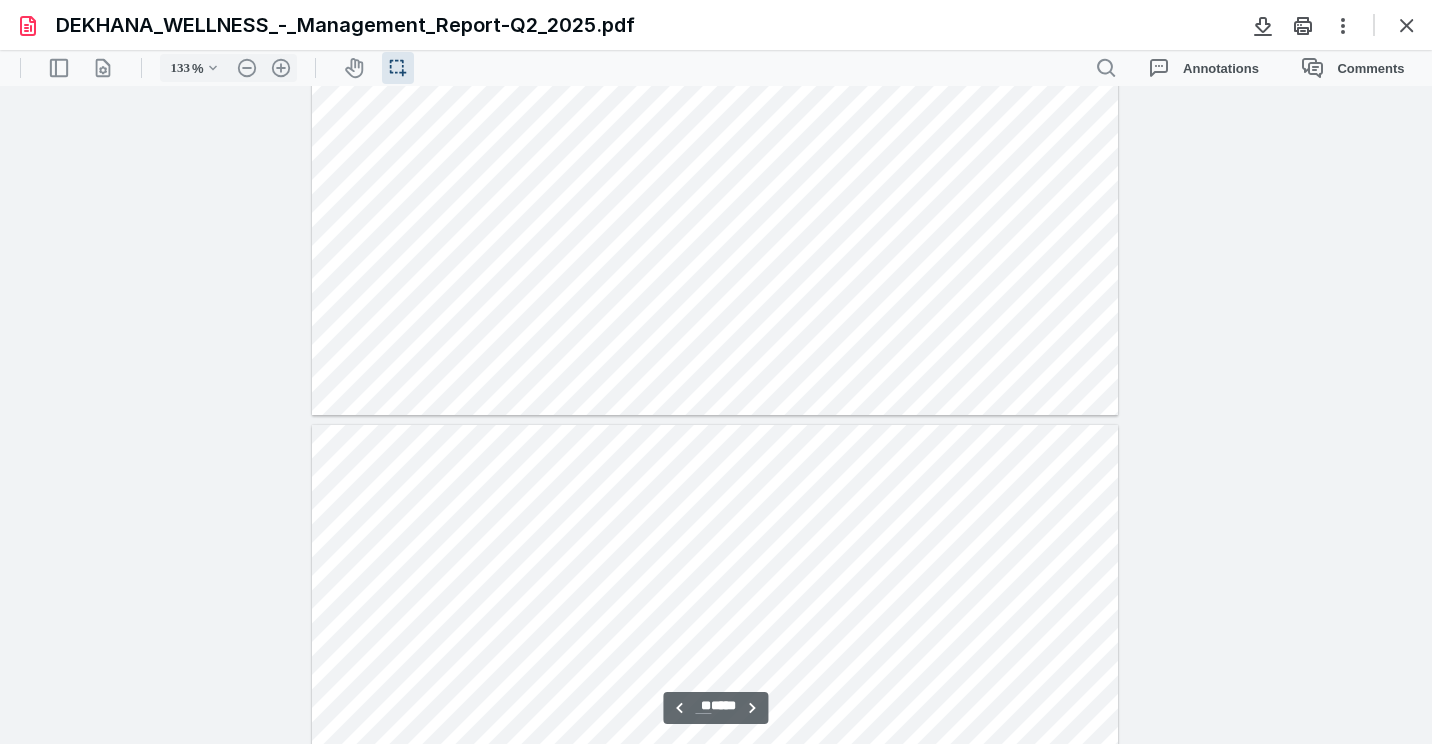 scroll, scrollTop: 26238, scrollLeft: 0, axis: vertical 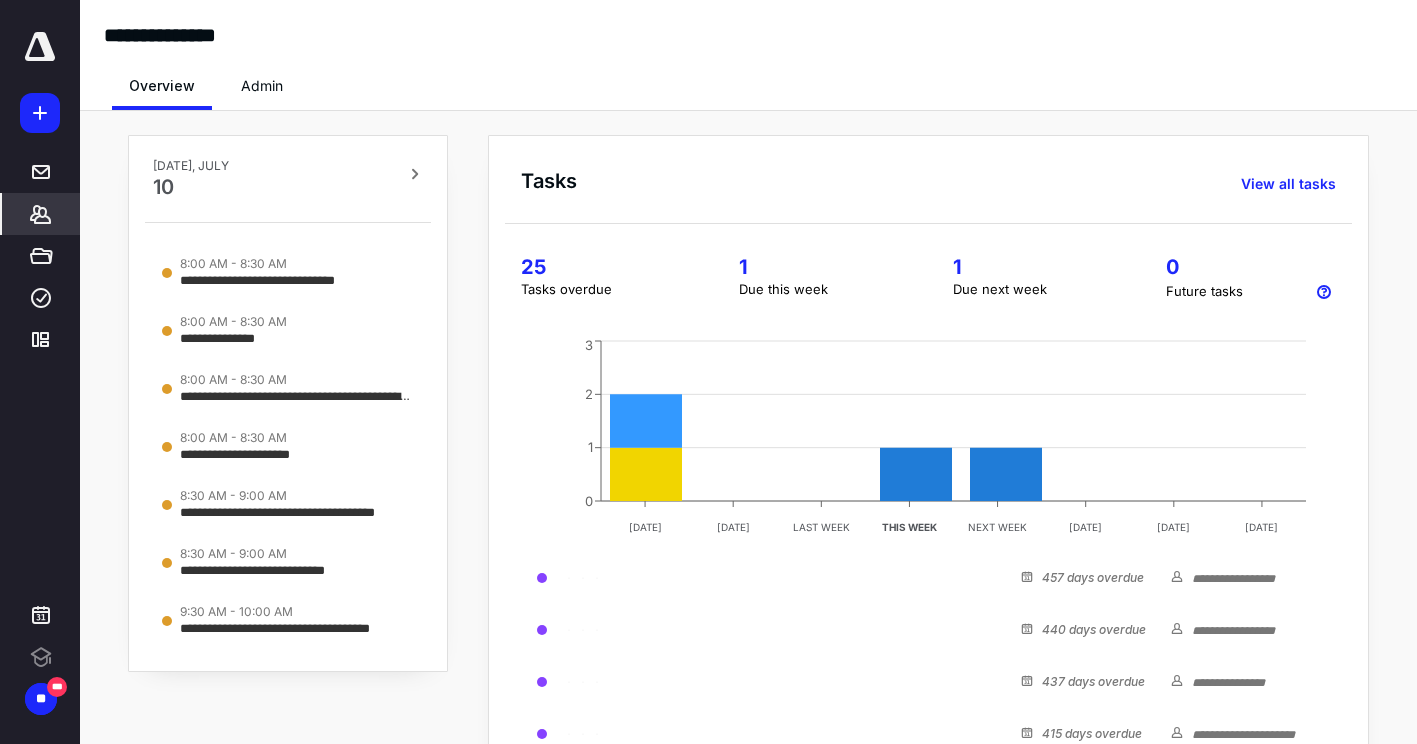 click 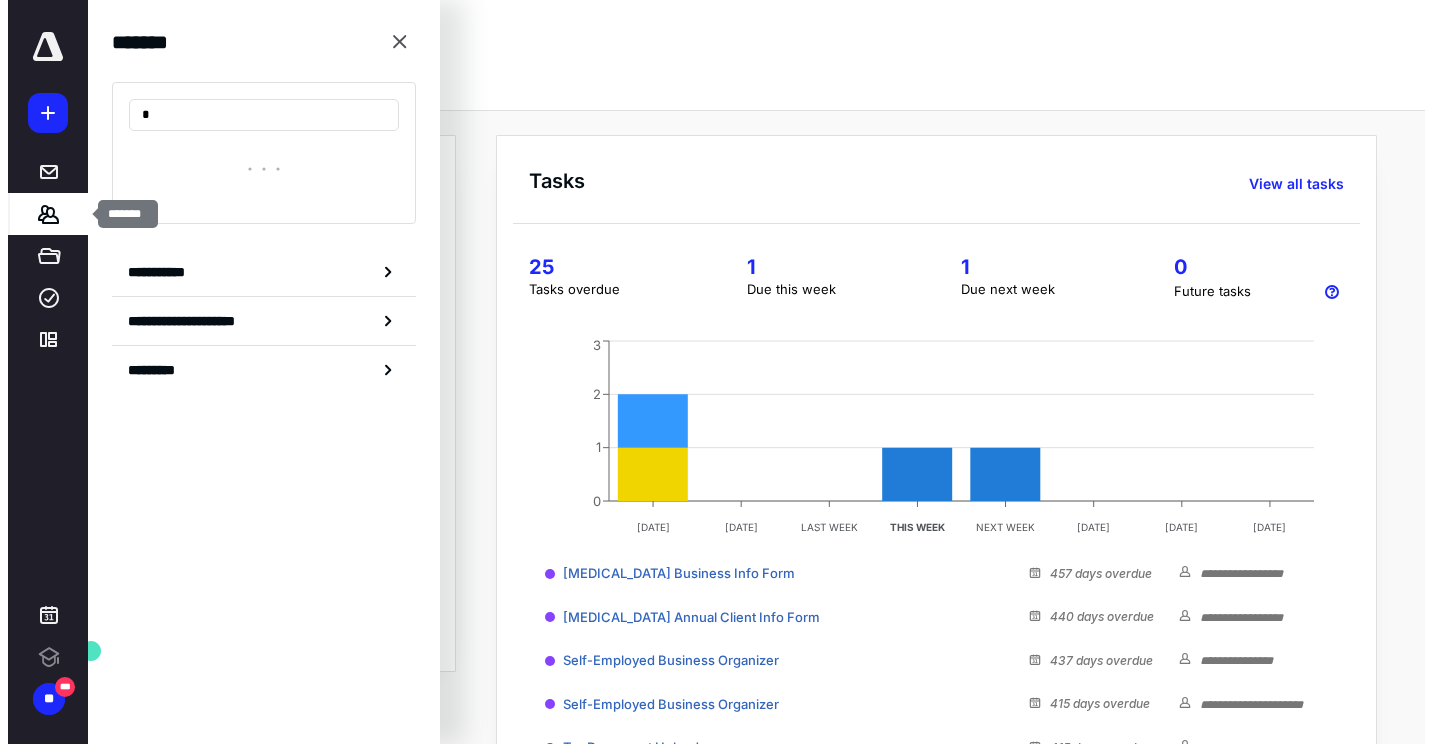 scroll, scrollTop: 0, scrollLeft: 0, axis: both 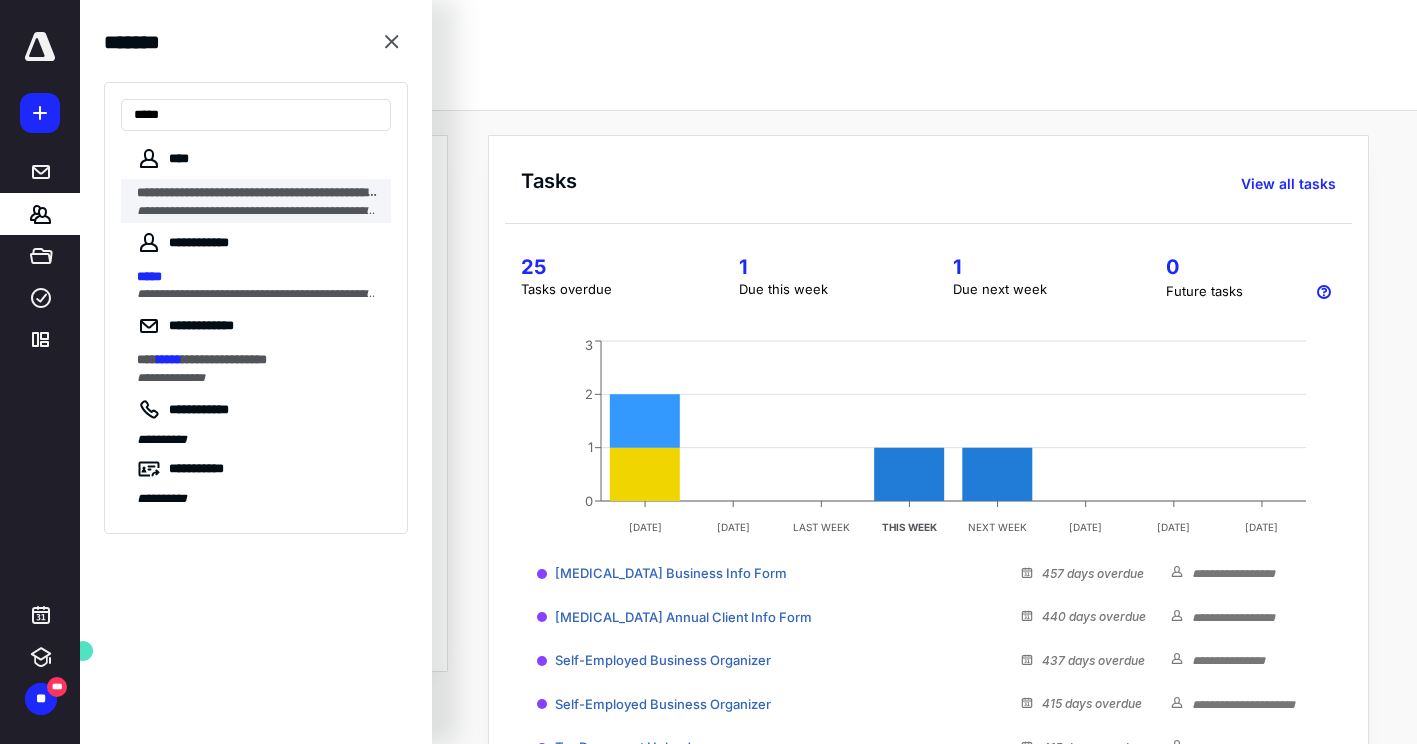 type on "*****" 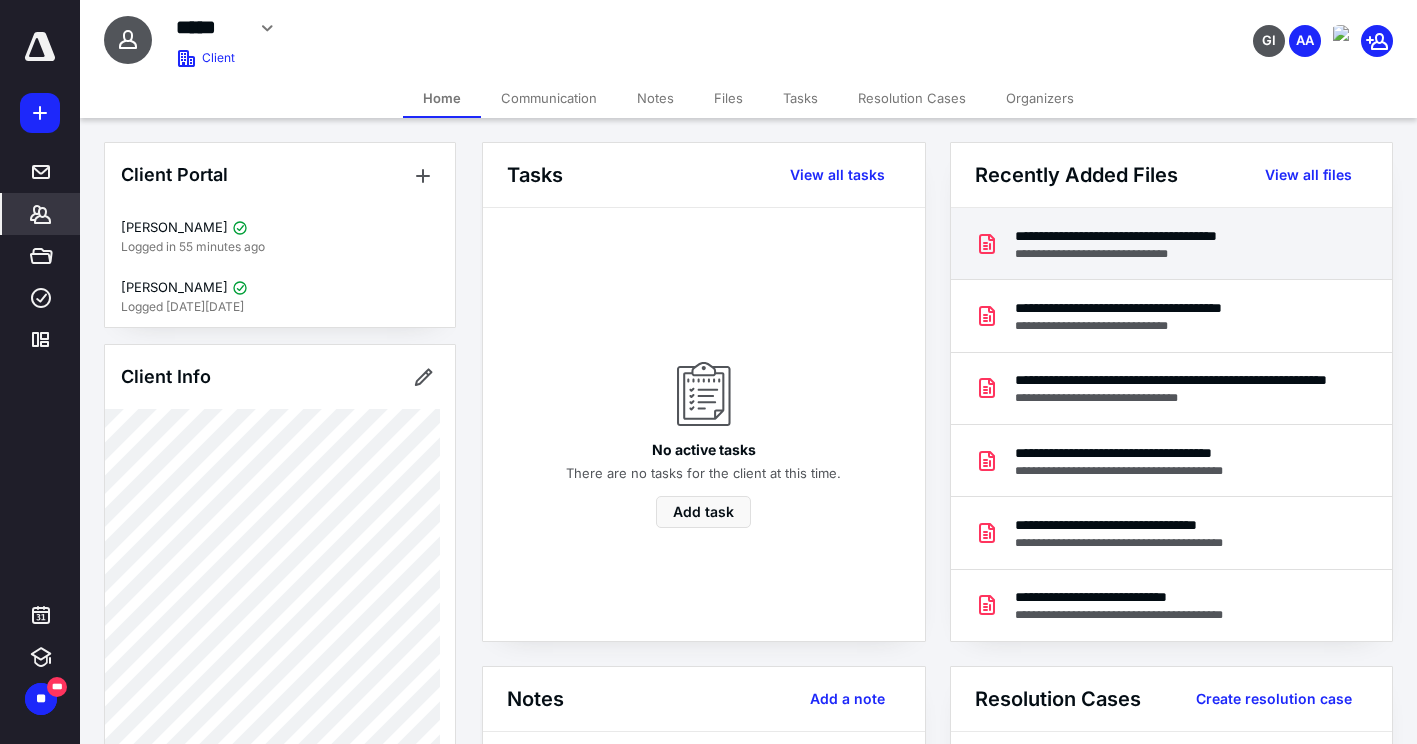 click on "**********" at bounding box center (1170, 236) 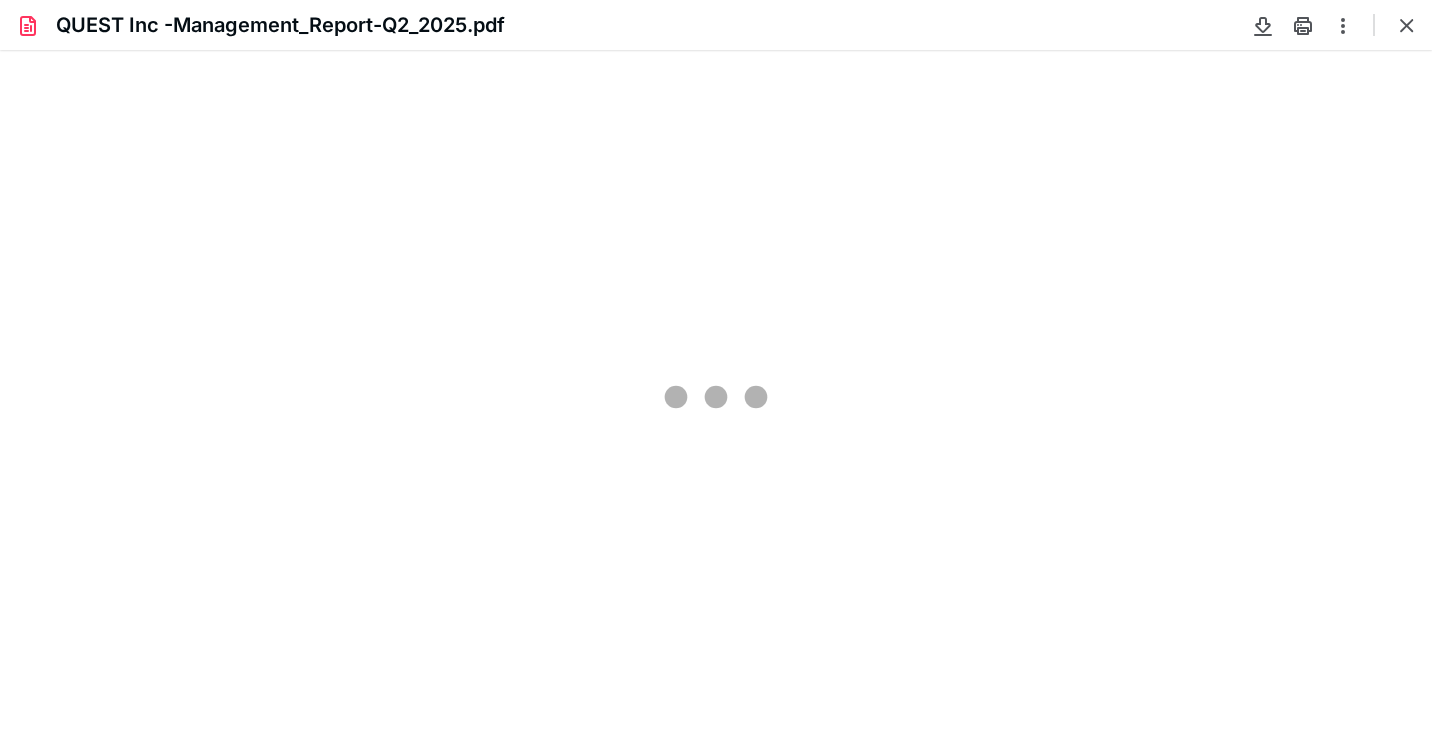 scroll, scrollTop: 0, scrollLeft: 0, axis: both 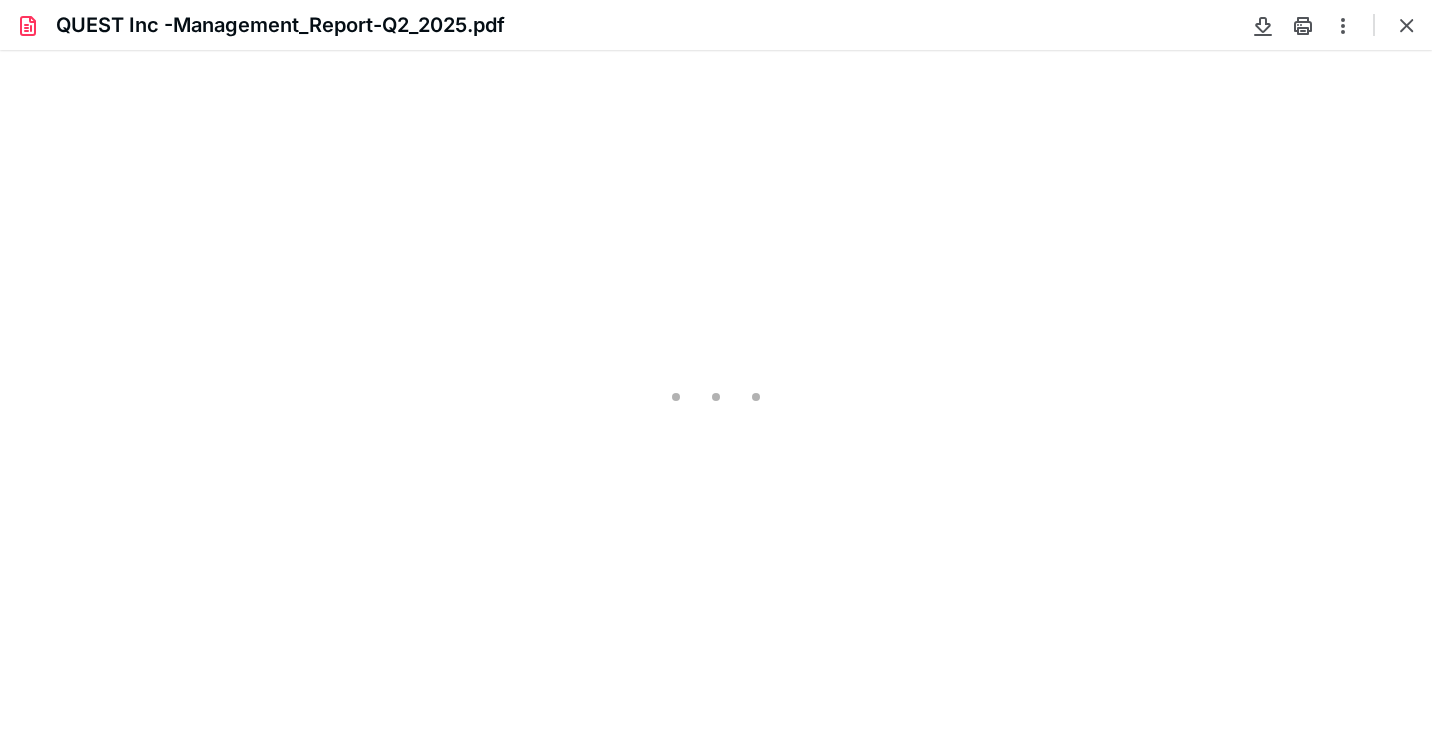 type on "83" 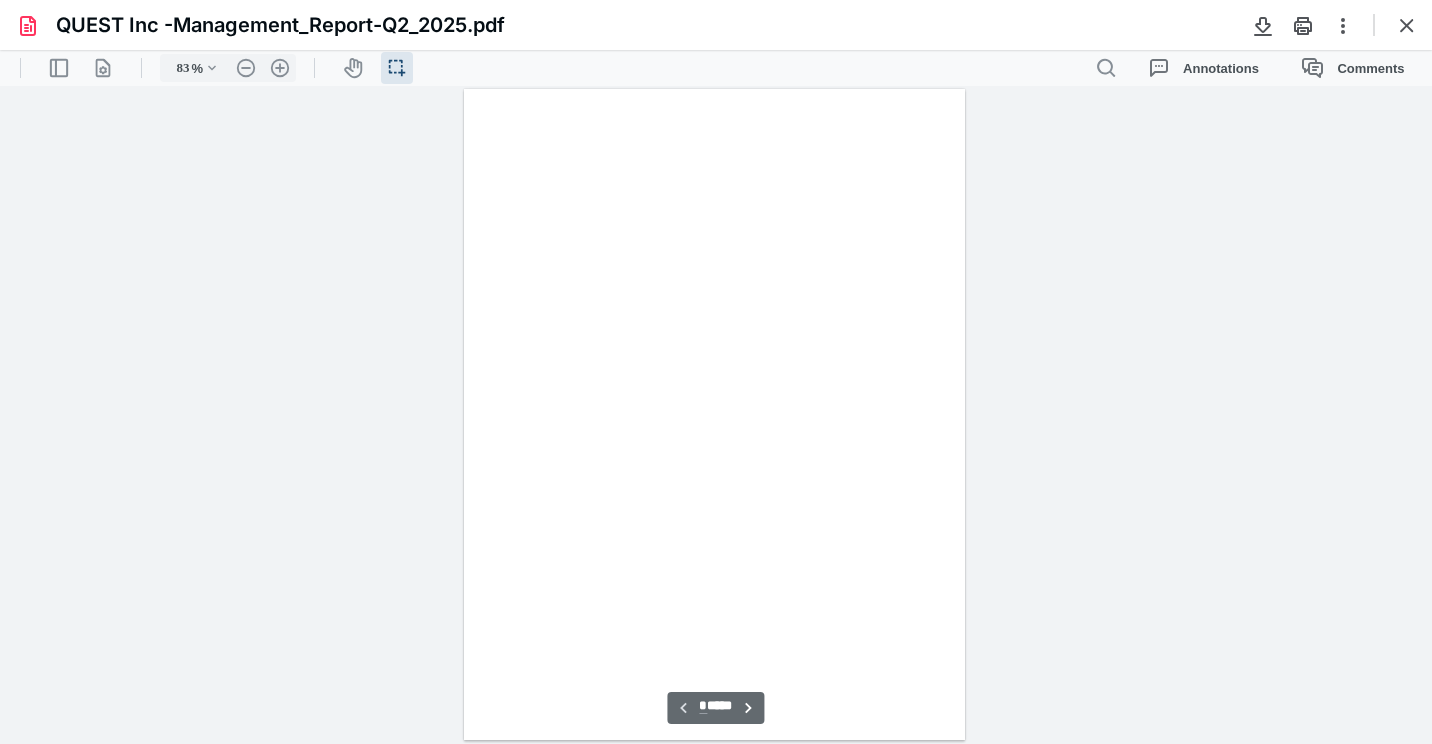 scroll, scrollTop: 39, scrollLeft: 0, axis: vertical 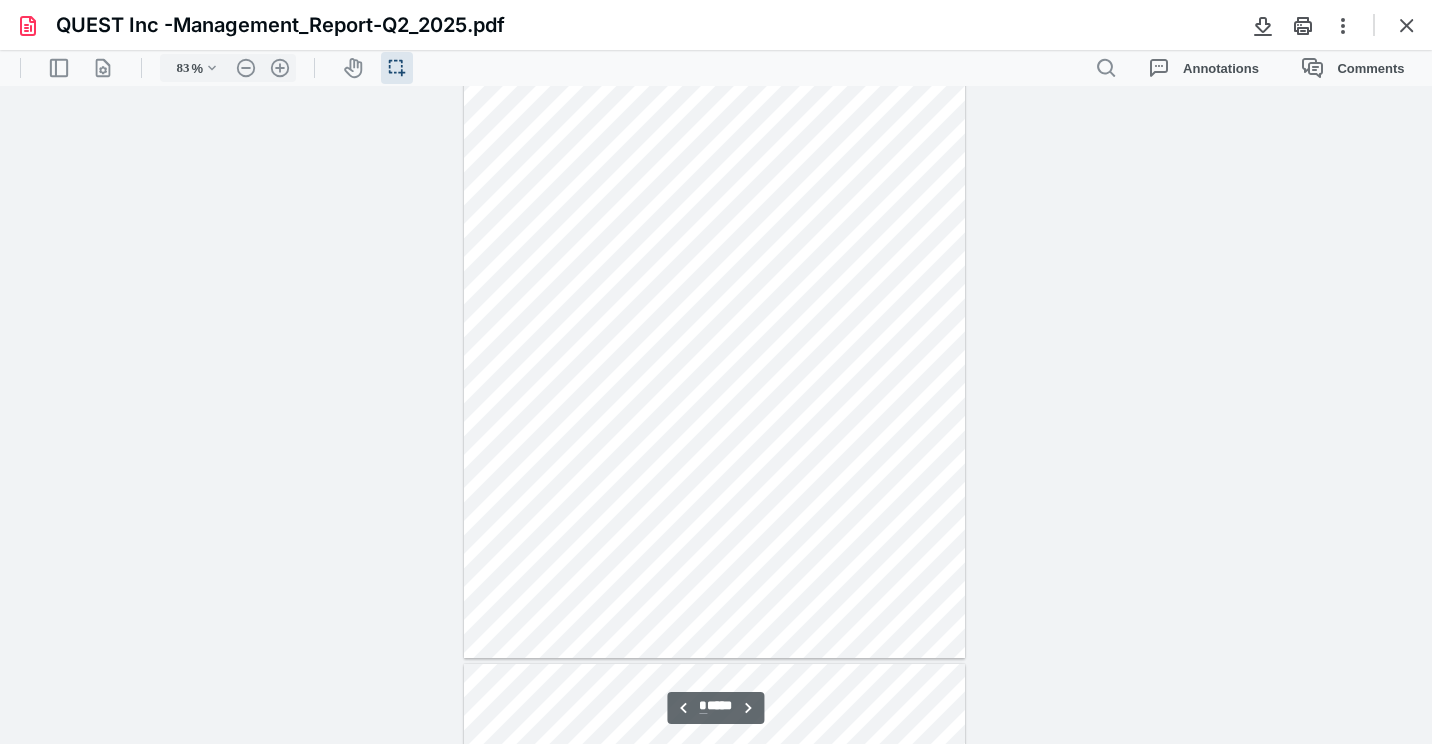 type on "*" 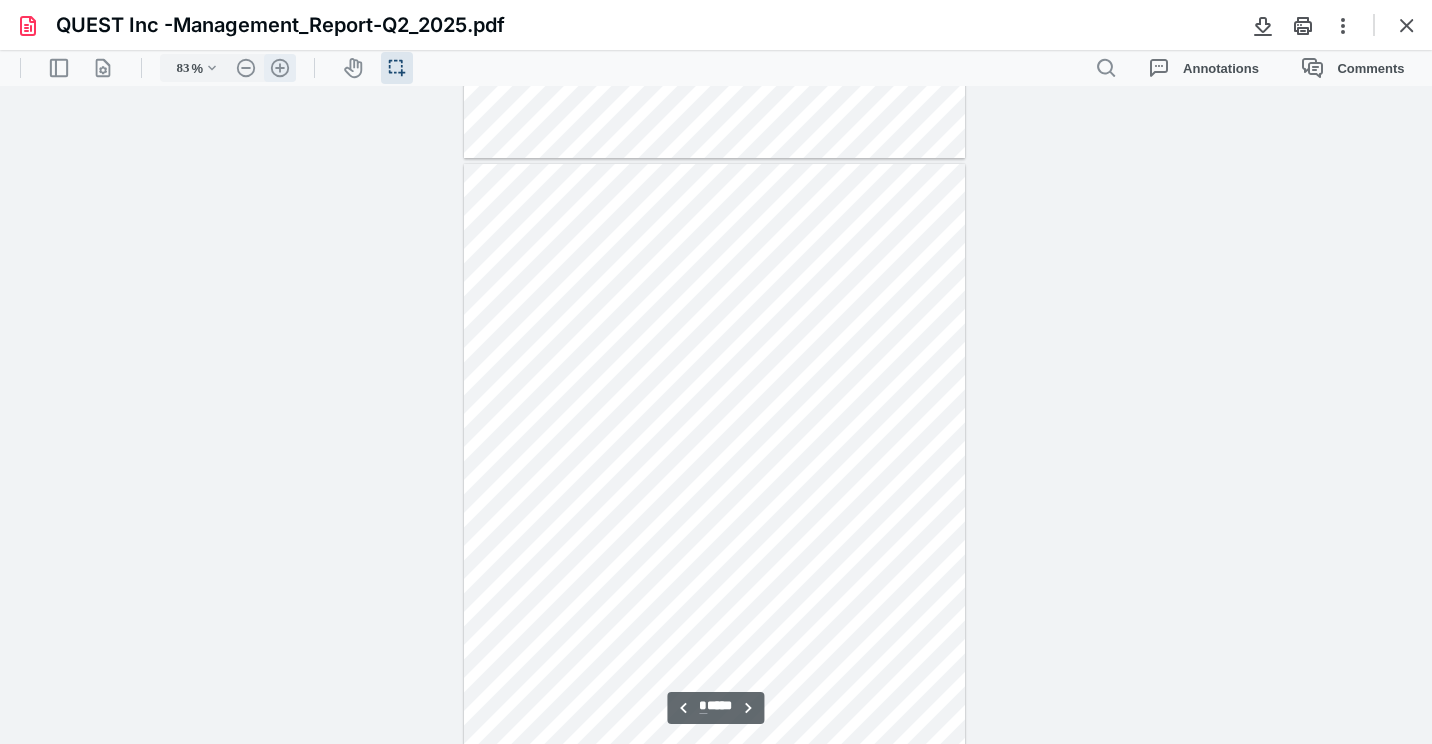 click on ".cls-1{fill:#abb0c4;} icon - header - zoom - in - line" at bounding box center (280, 68) 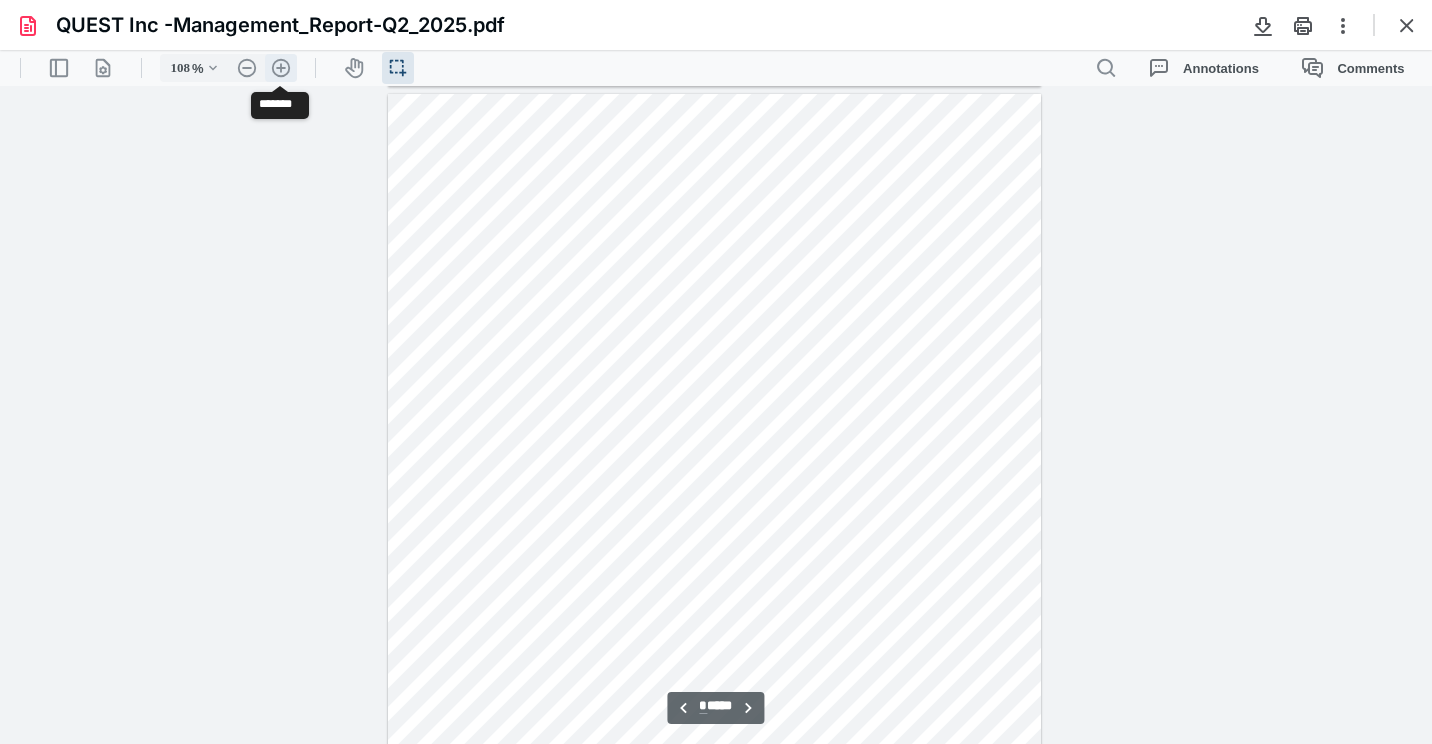 click on ".cls-1{fill:#abb0c4;} icon - header - zoom - in - line" at bounding box center (281, 68) 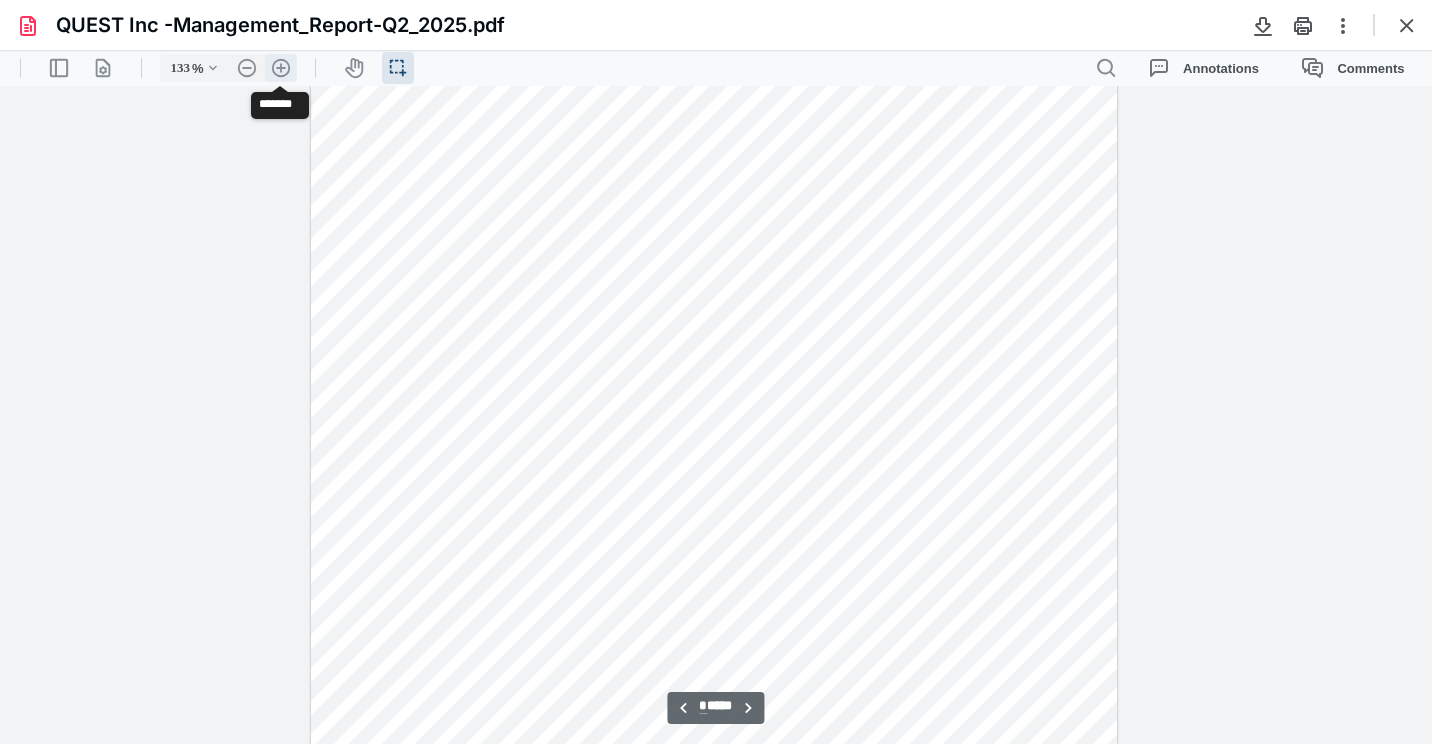 click on ".cls-1{fill:#abb0c4;} icon - header - zoom - in - line" at bounding box center [281, 68] 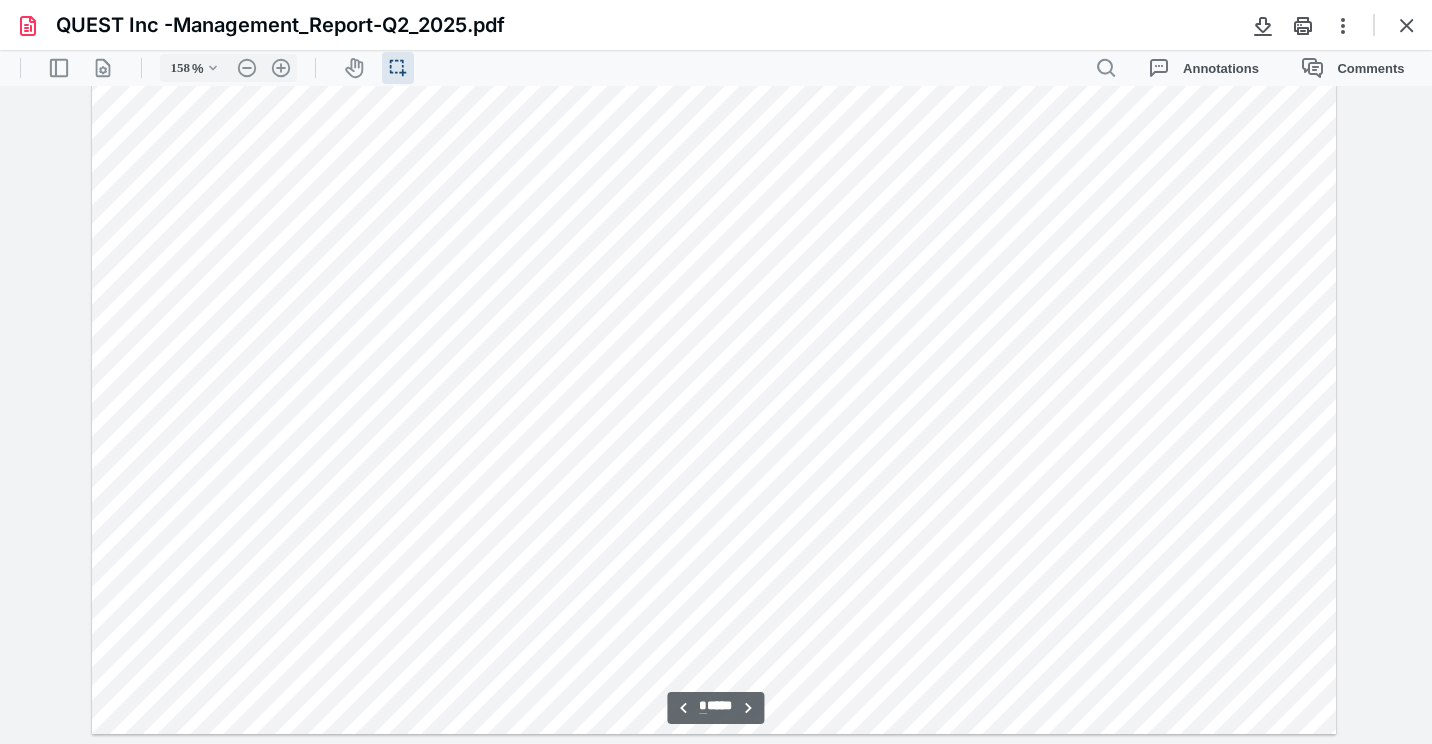 scroll, scrollTop: 6152, scrollLeft: 0, axis: vertical 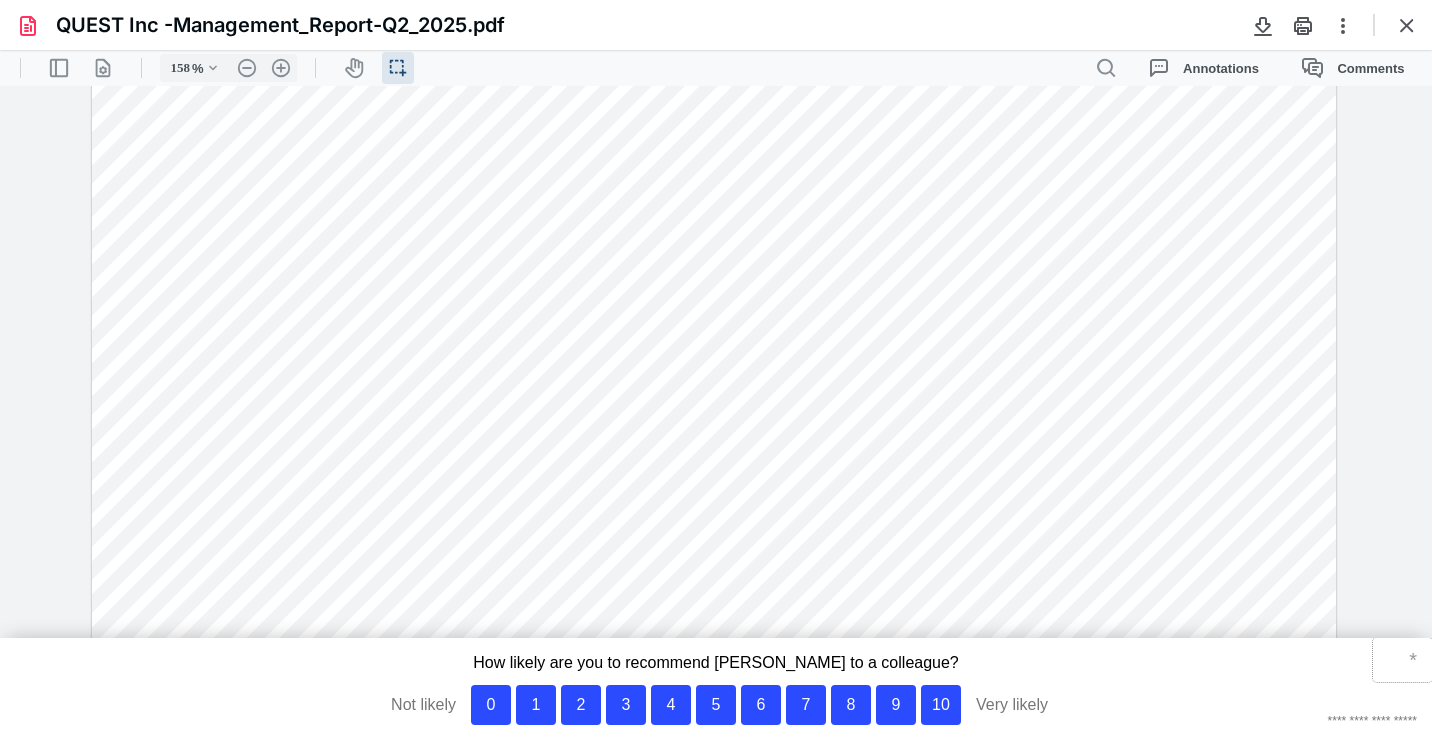 drag, startPoint x: 1413, startPoint y: 664, endPoint x: 1425, endPoint y: 497, distance: 167.43059 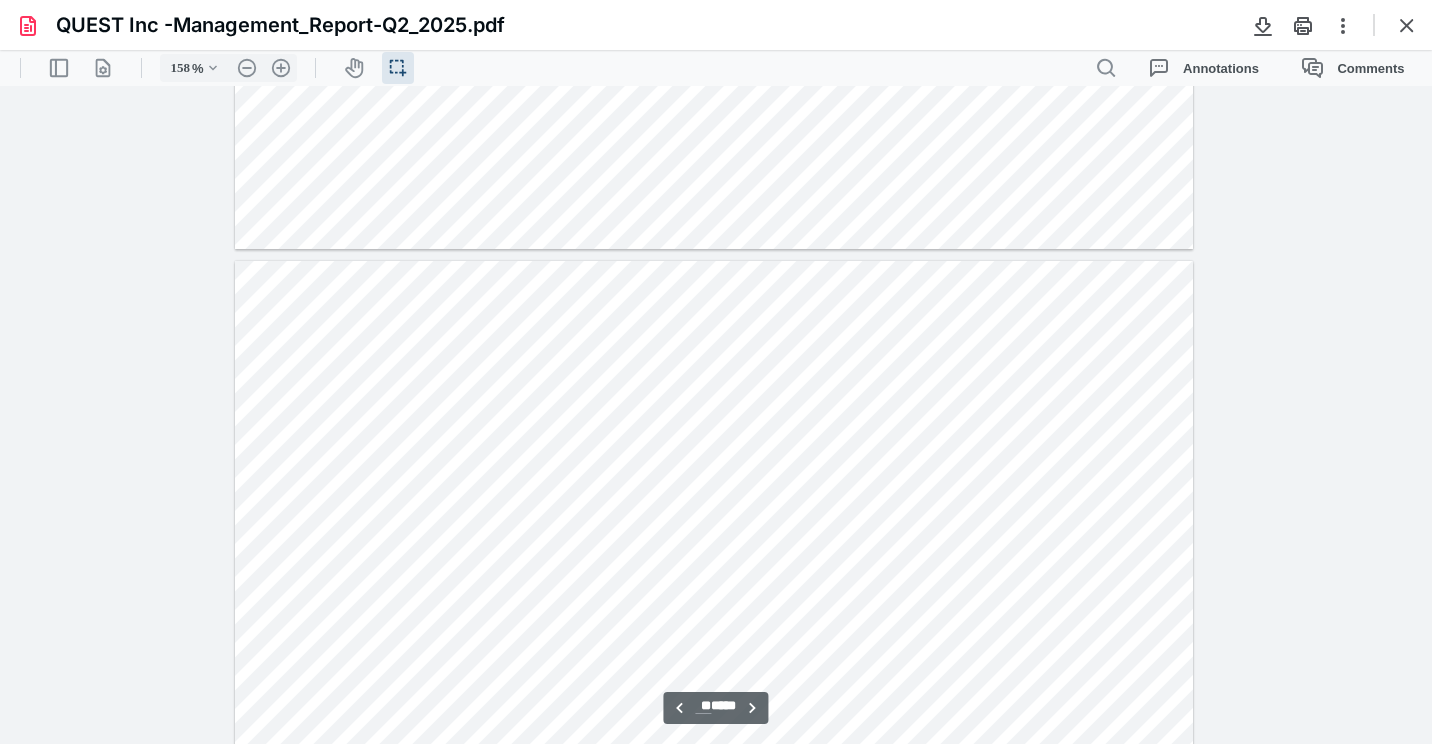 scroll, scrollTop: 10452, scrollLeft: 0, axis: vertical 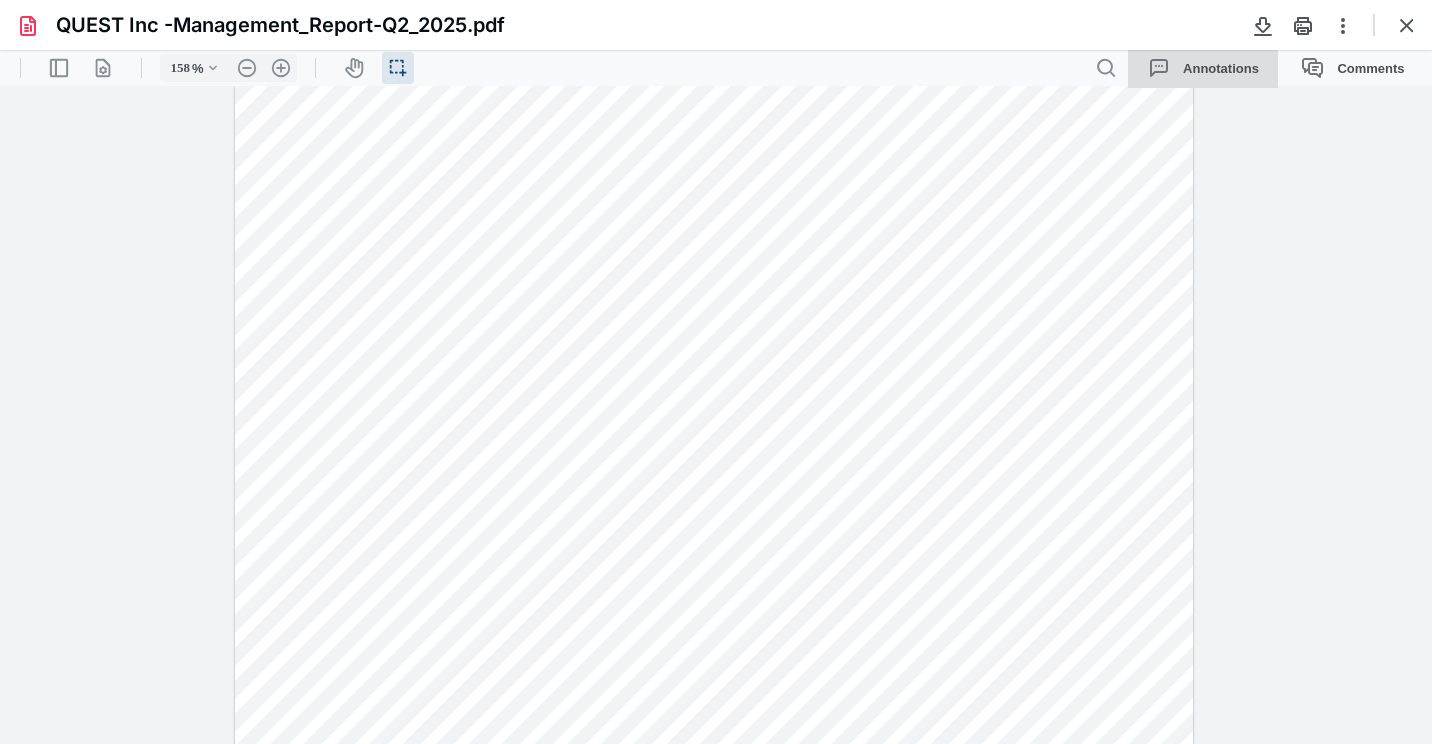 click on "Annotations" at bounding box center (1203, 68) 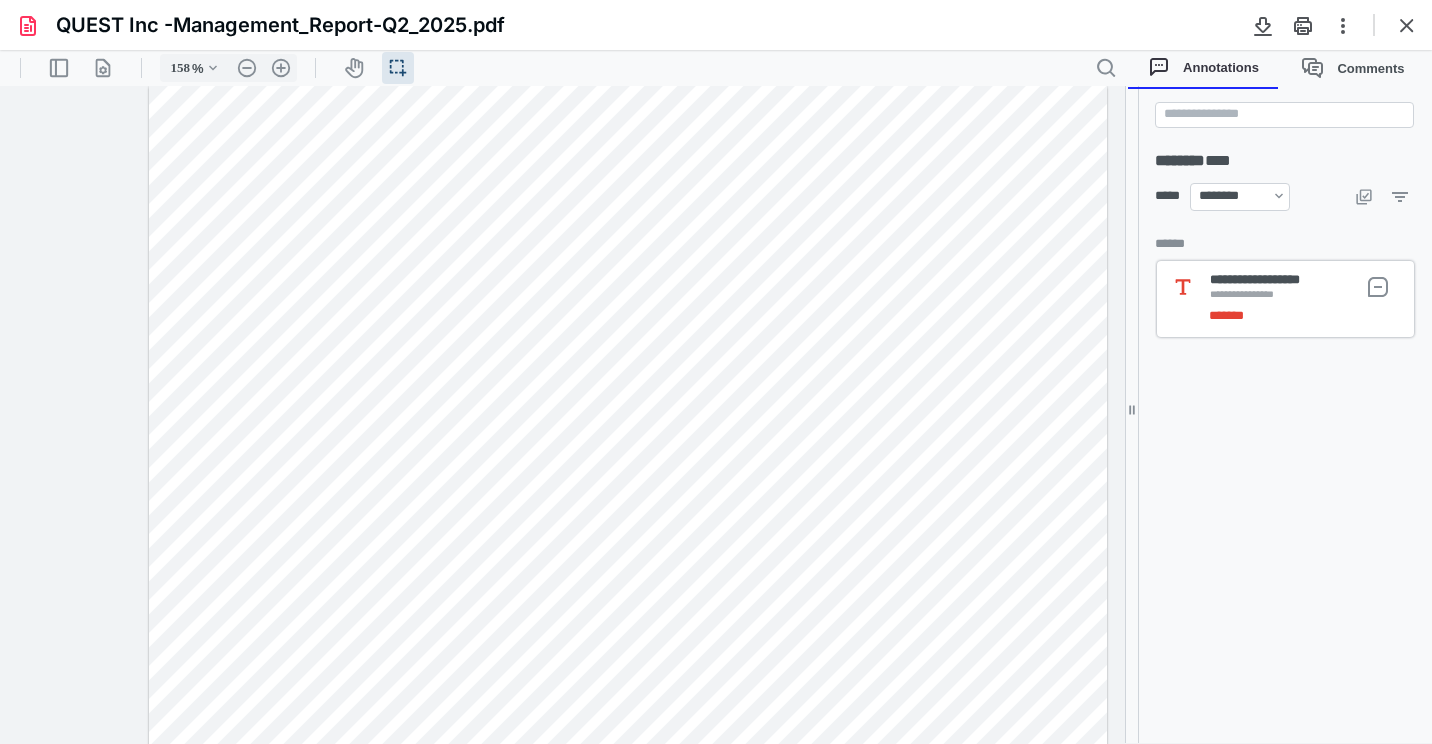 click on "******" at bounding box center [1299, 317] 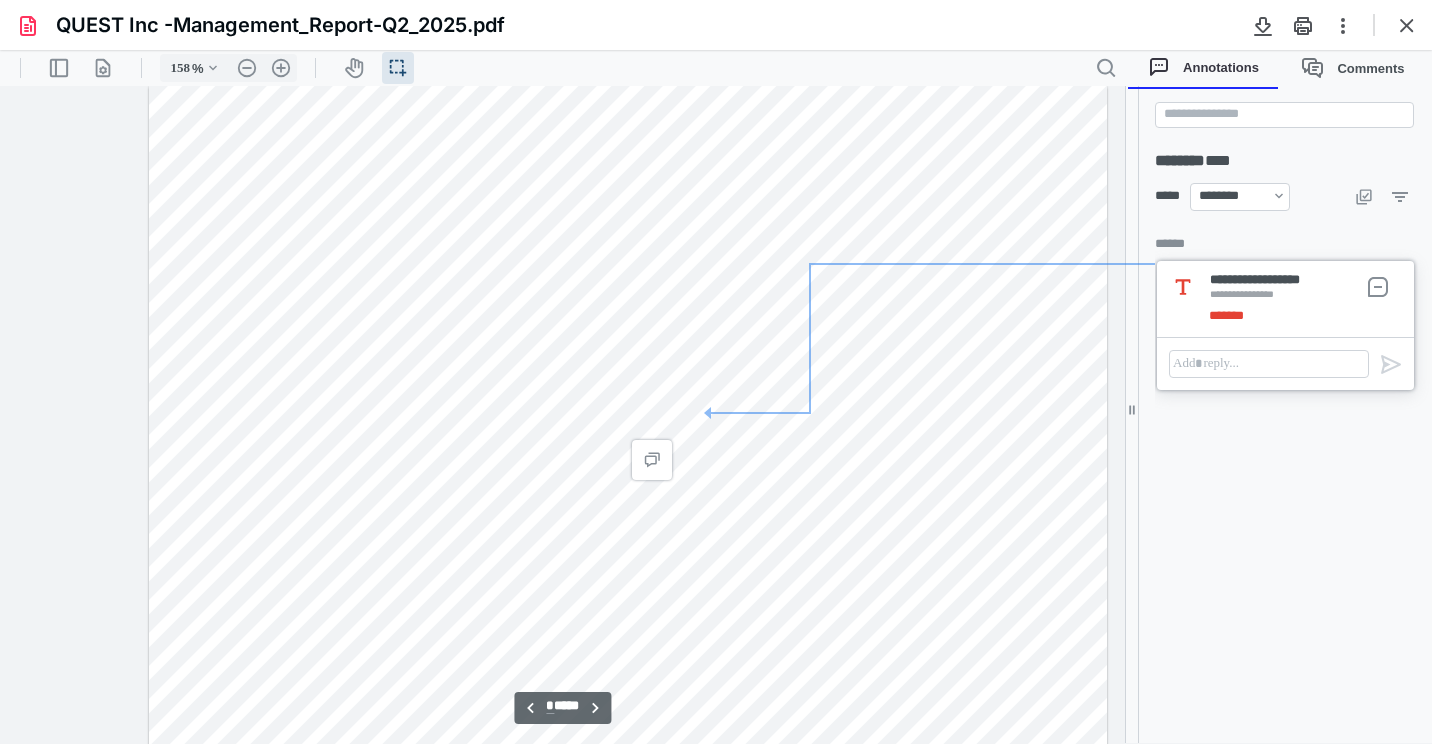 scroll, scrollTop: 4023, scrollLeft: 142, axis: both 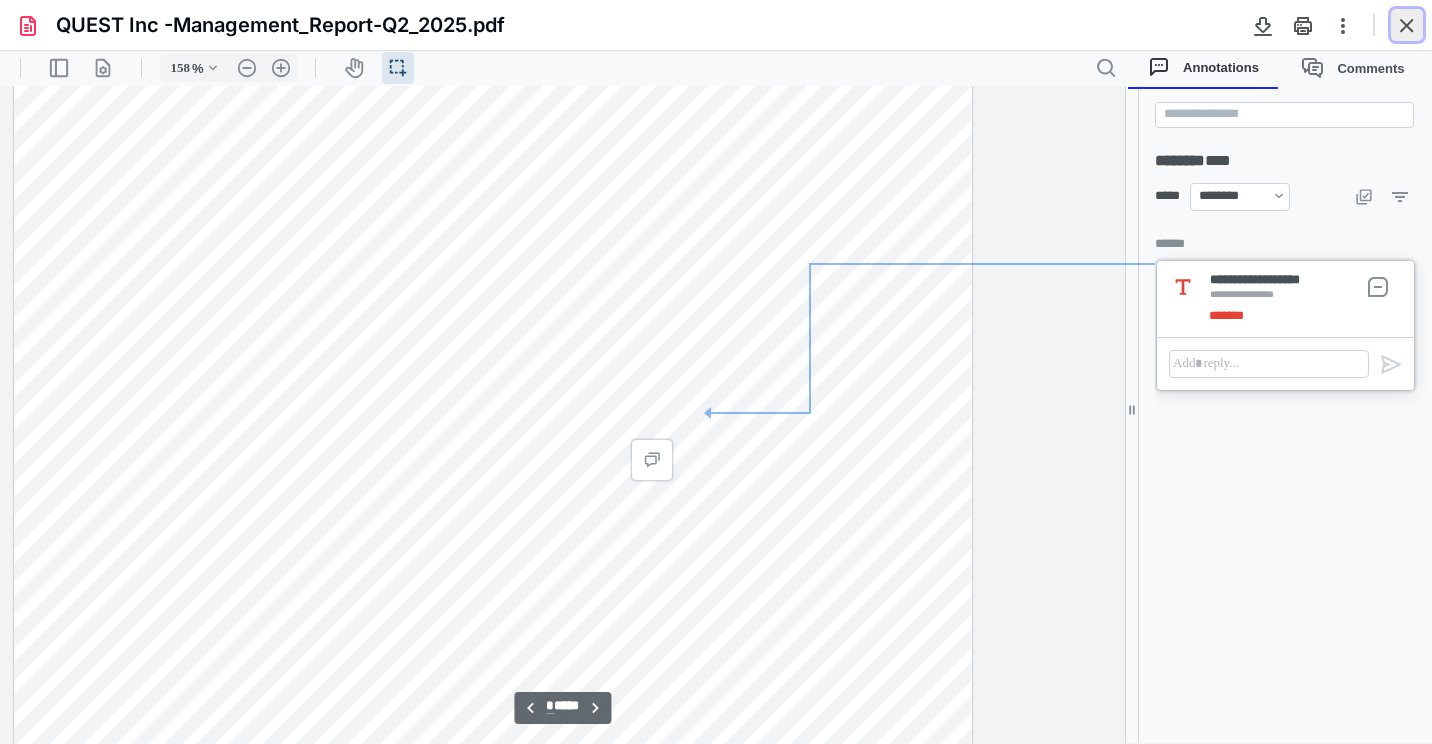 click at bounding box center [1407, 25] 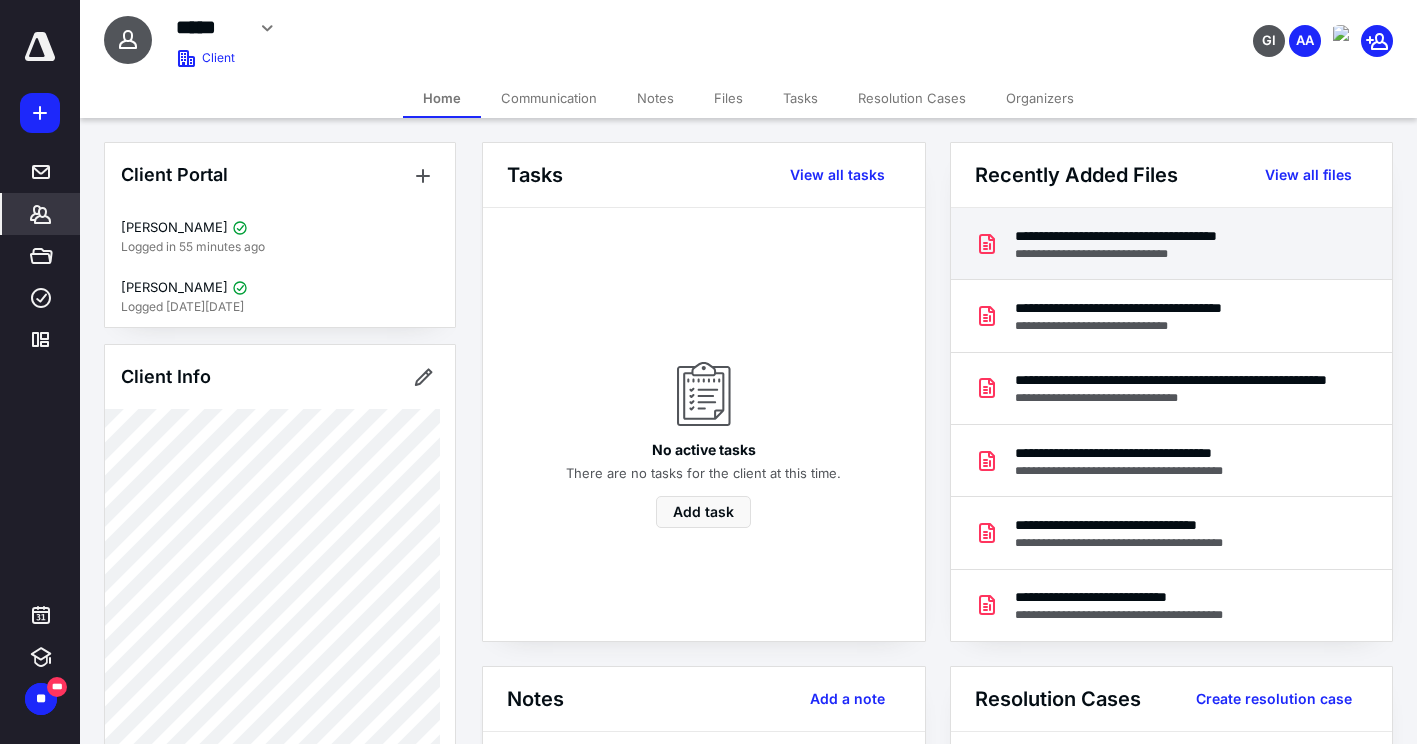 click on "**********" at bounding box center [1172, 244] 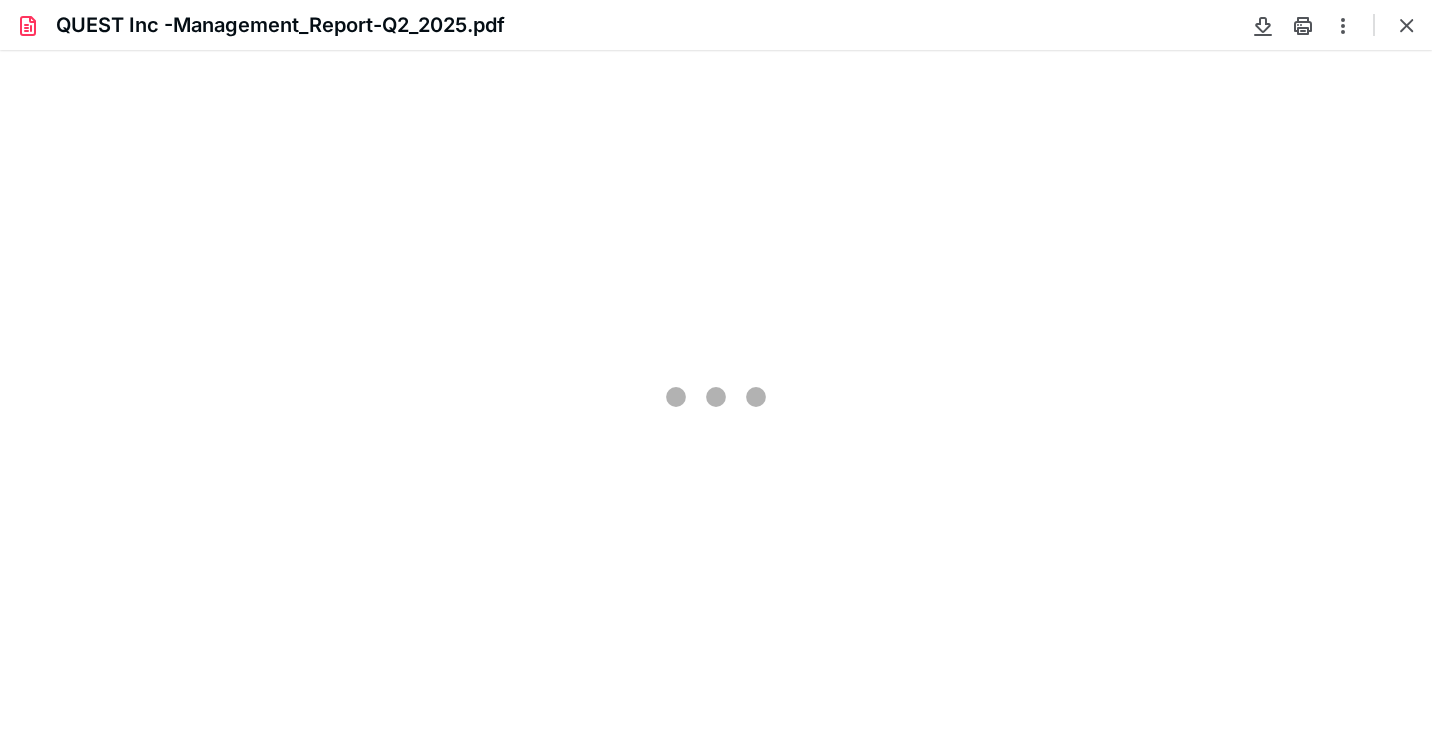scroll, scrollTop: 0, scrollLeft: 0, axis: both 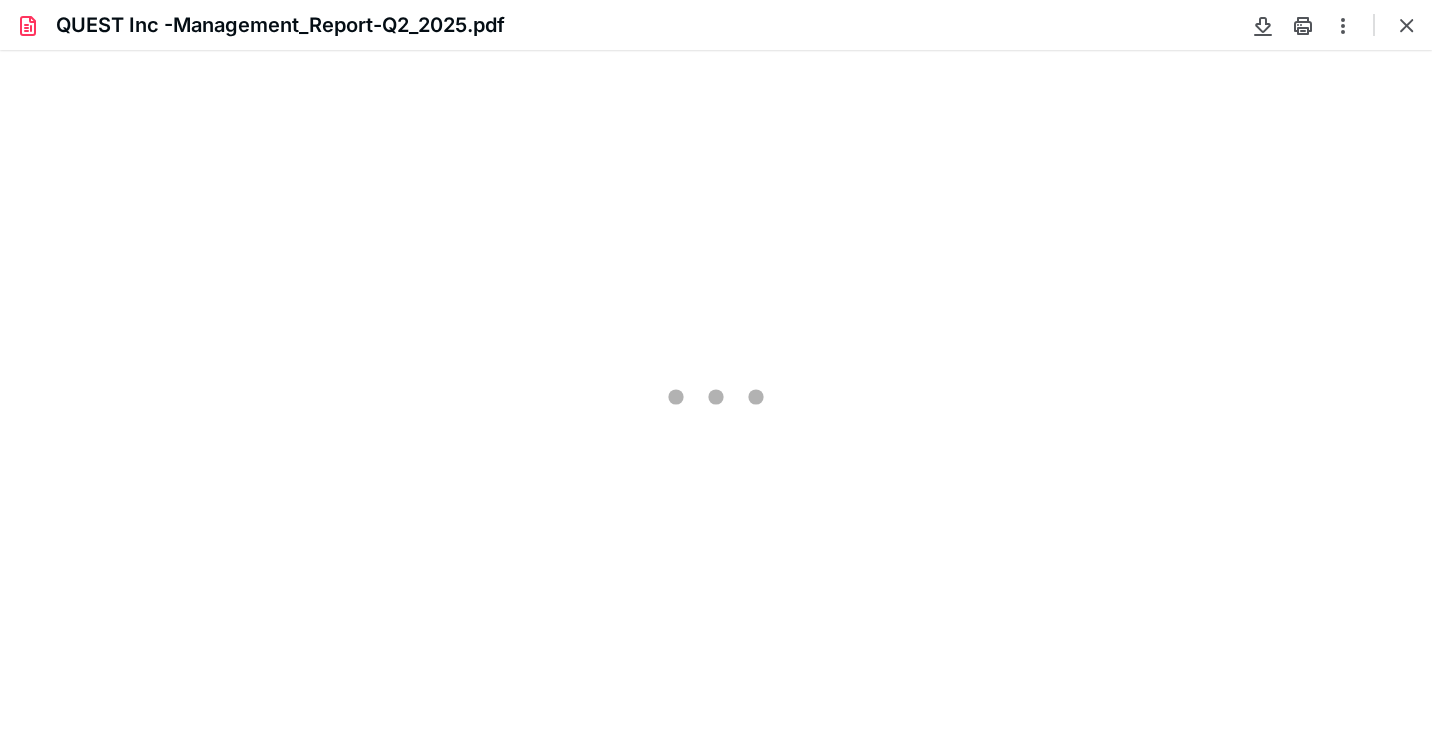 type on "83" 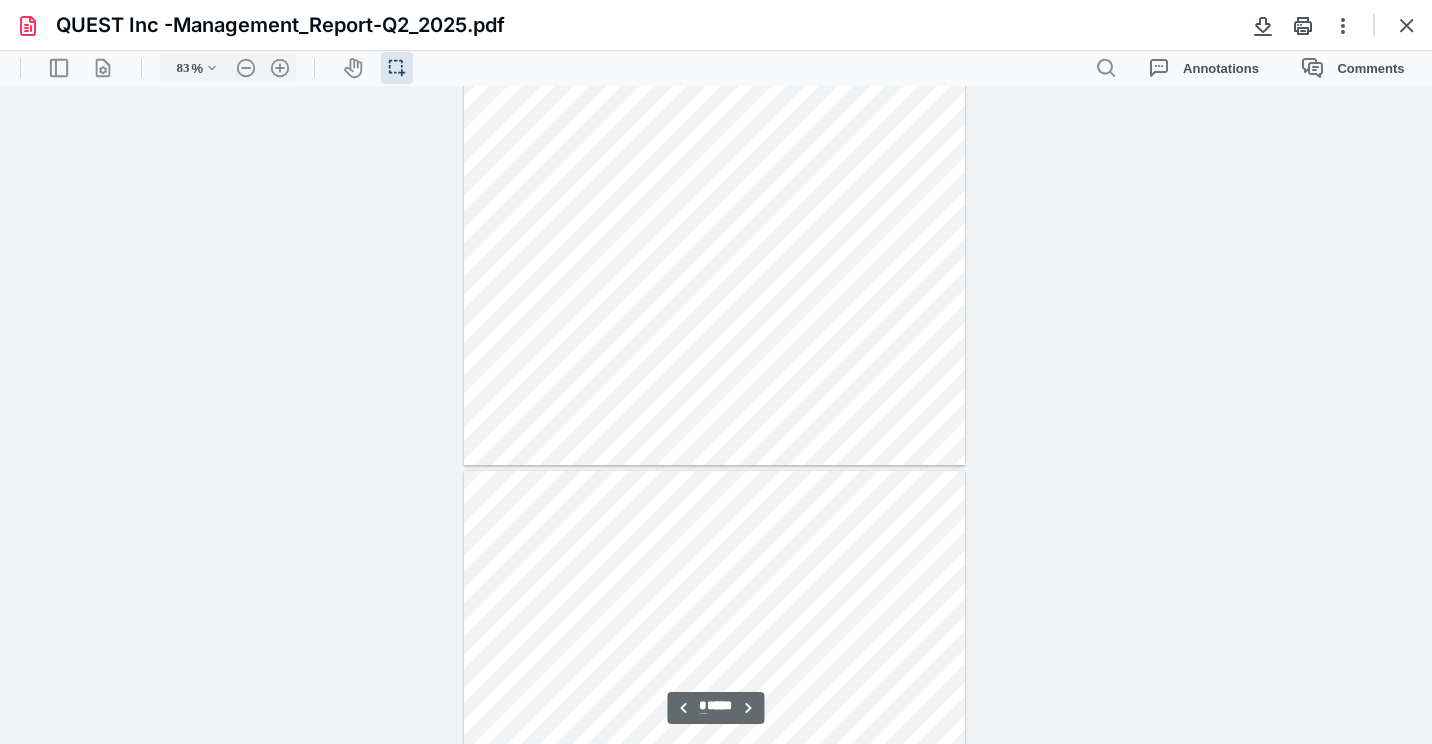 type on "**" 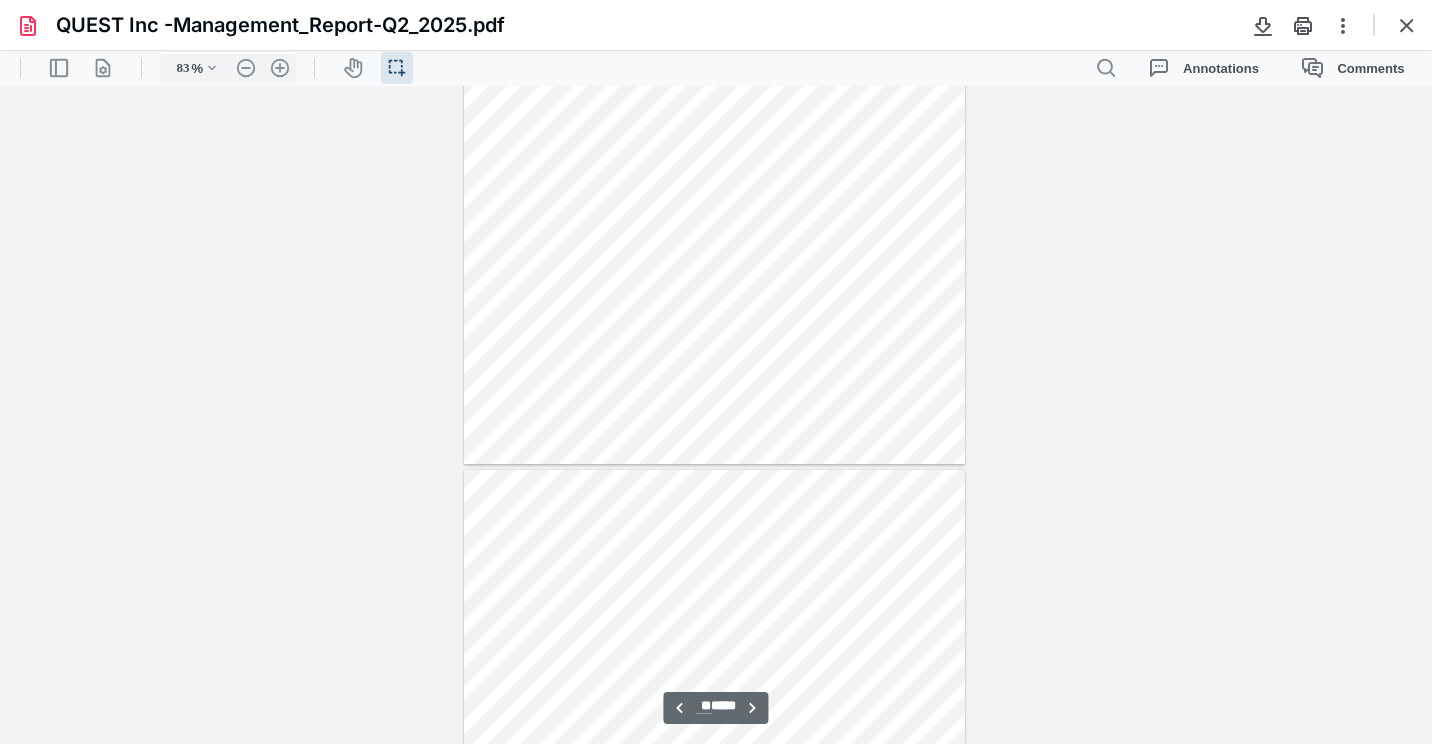 scroll, scrollTop: 5239, scrollLeft: 0, axis: vertical 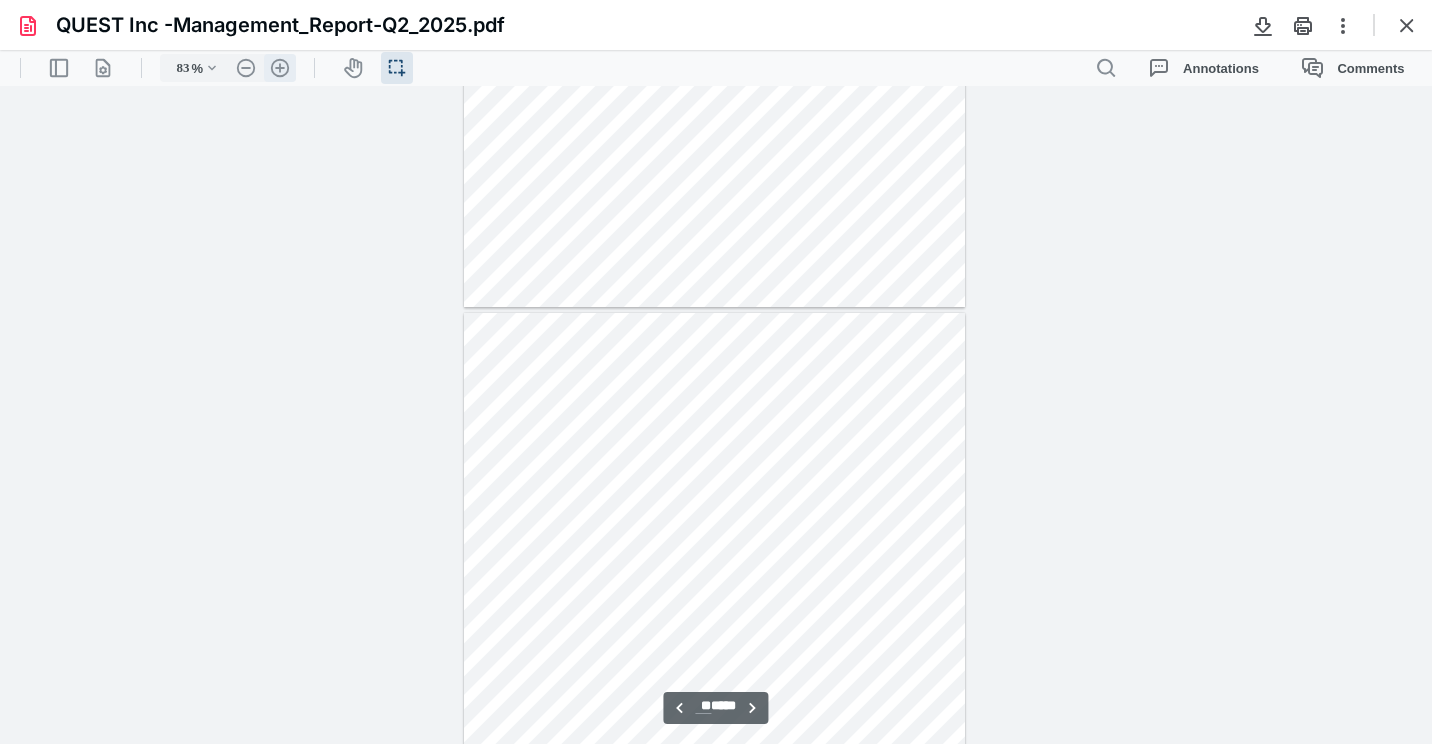click on ".cls-1{fill:#abb0c4;} icon - header - zoom - in - line" at bounding box center (280, 68) 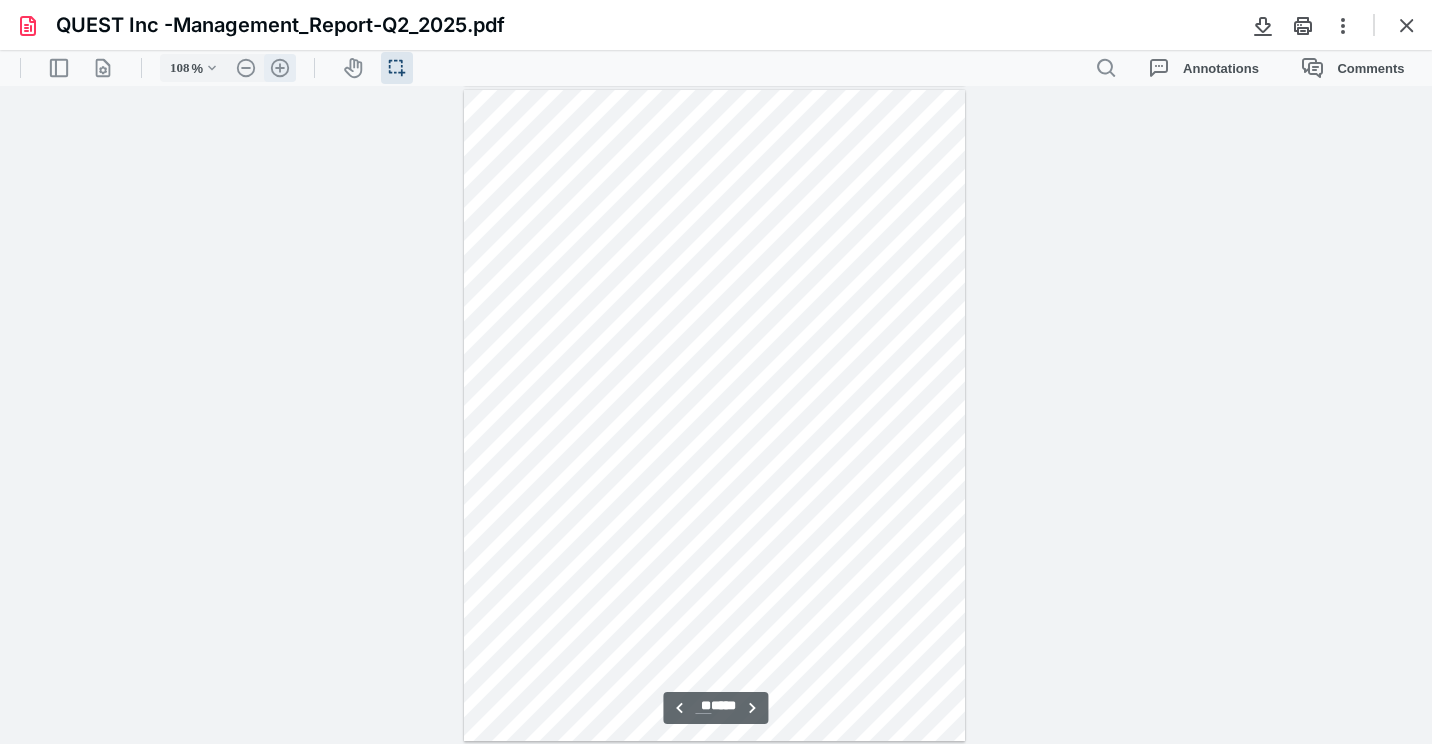 click on ".cls-1{fill:#abb0c4;} icon - header - zoom - in - line" at bounding box center [280, 68] 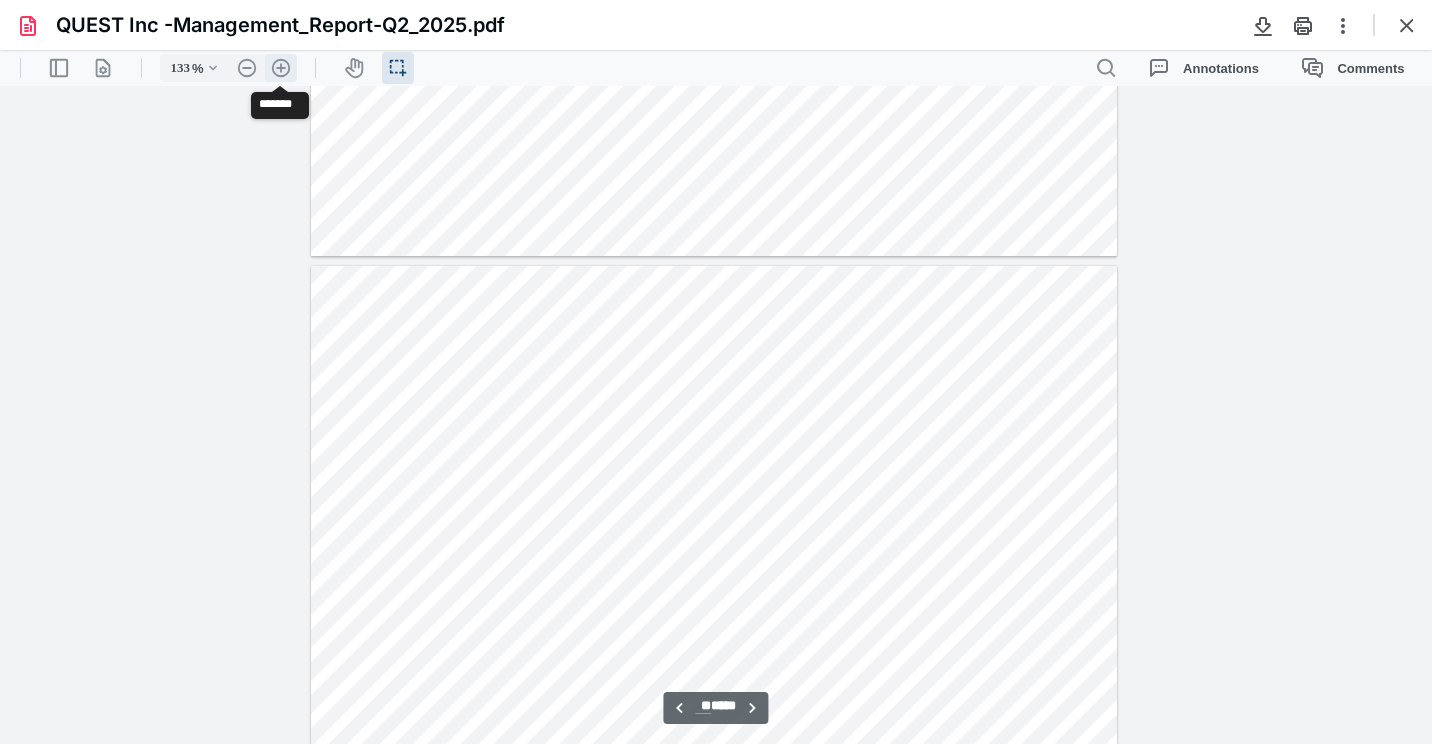 click on ".cls-1{fill:#abb0c4;} icon - header - zoom - in - line" at bounding box center [281, 68] 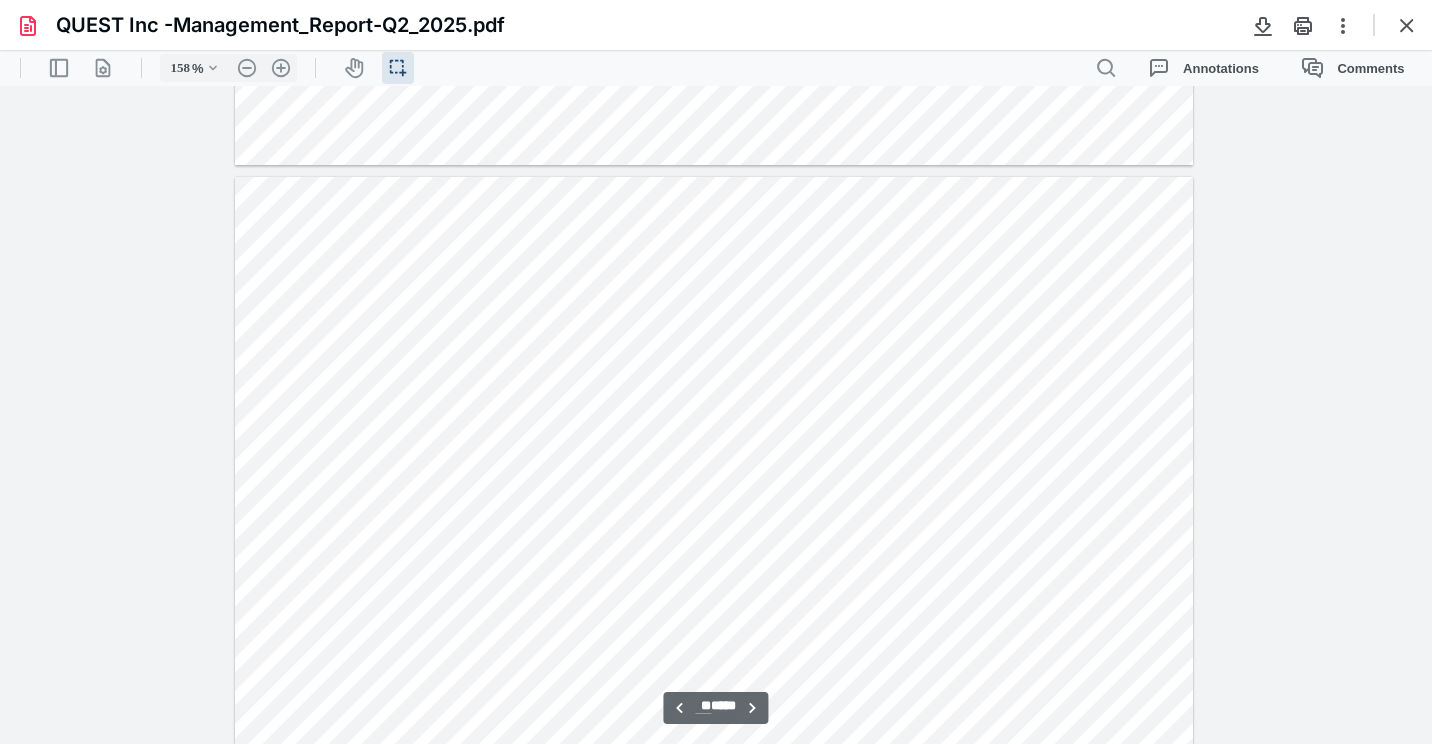 scroll, scrollTop: 10394, scrollLeft: 0, axis: vertical 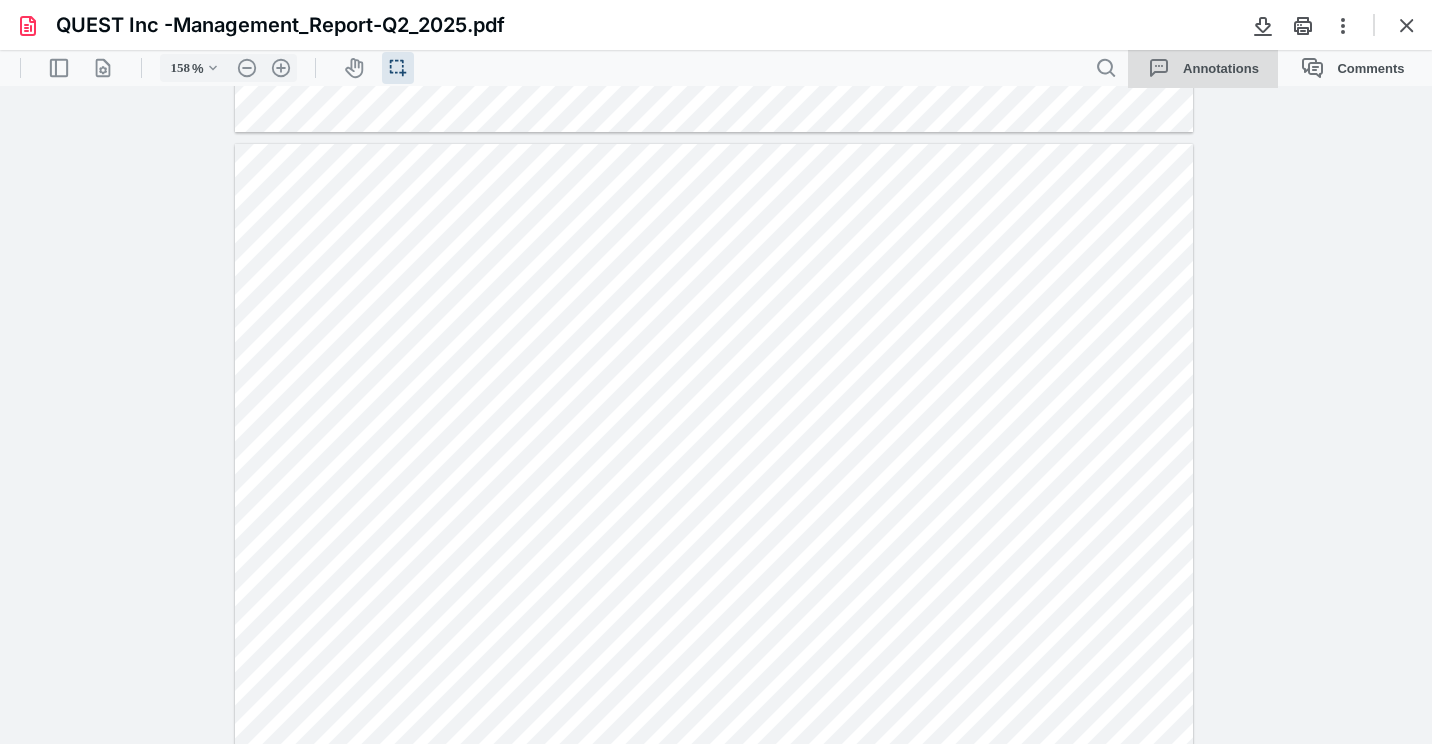 click on "Annotations" at bounding box center (1203, 68) 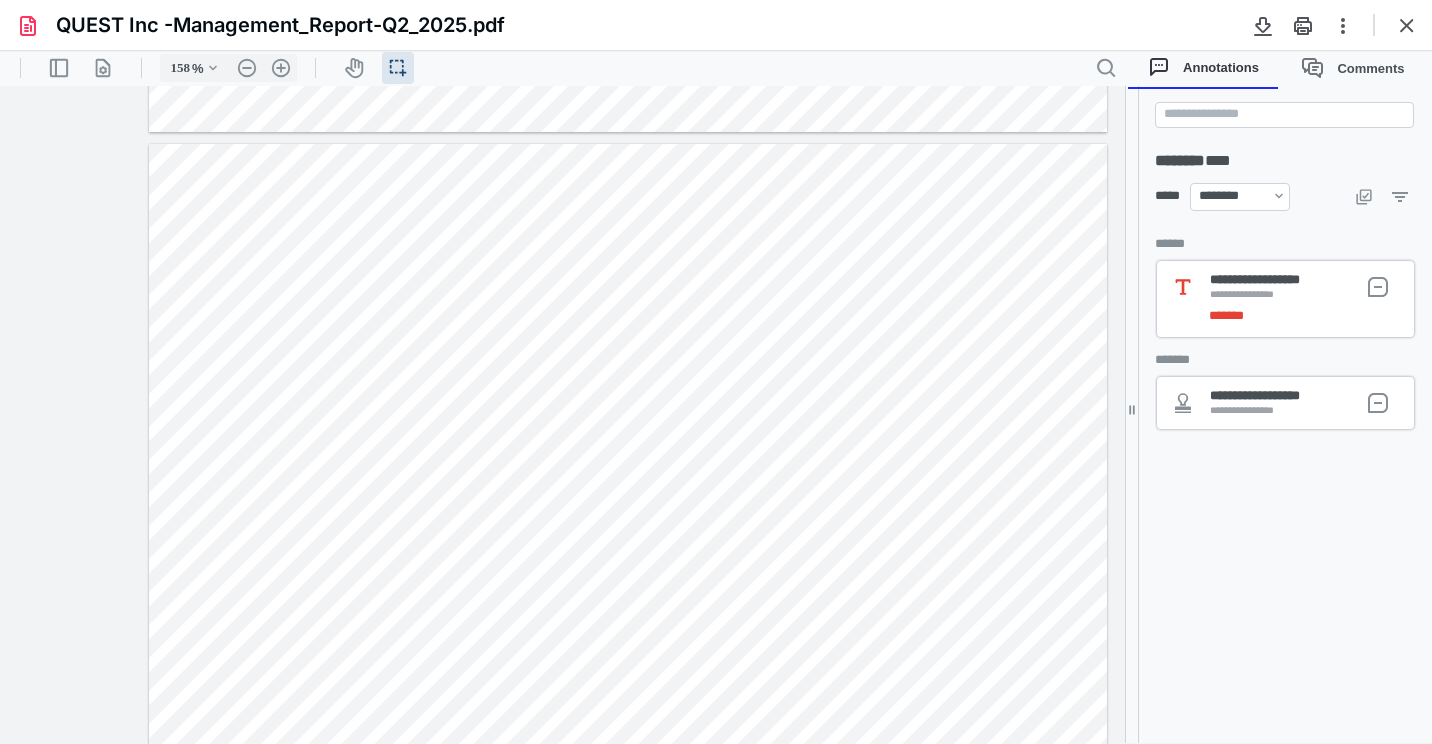click on "QUEST Inc -Management_Report-Q2_2025.pdf" at bounding box center (716, 25) 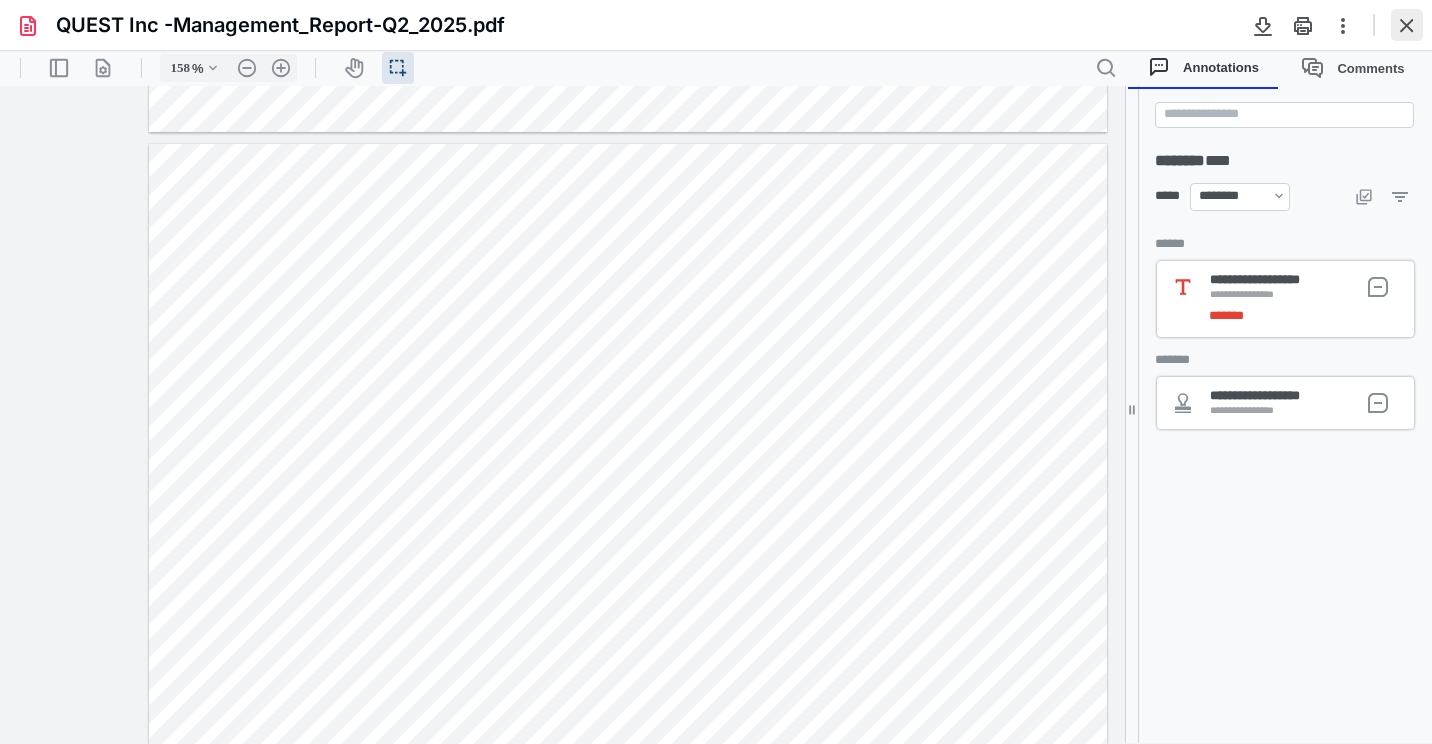 click at bounding box center (1407, 25) 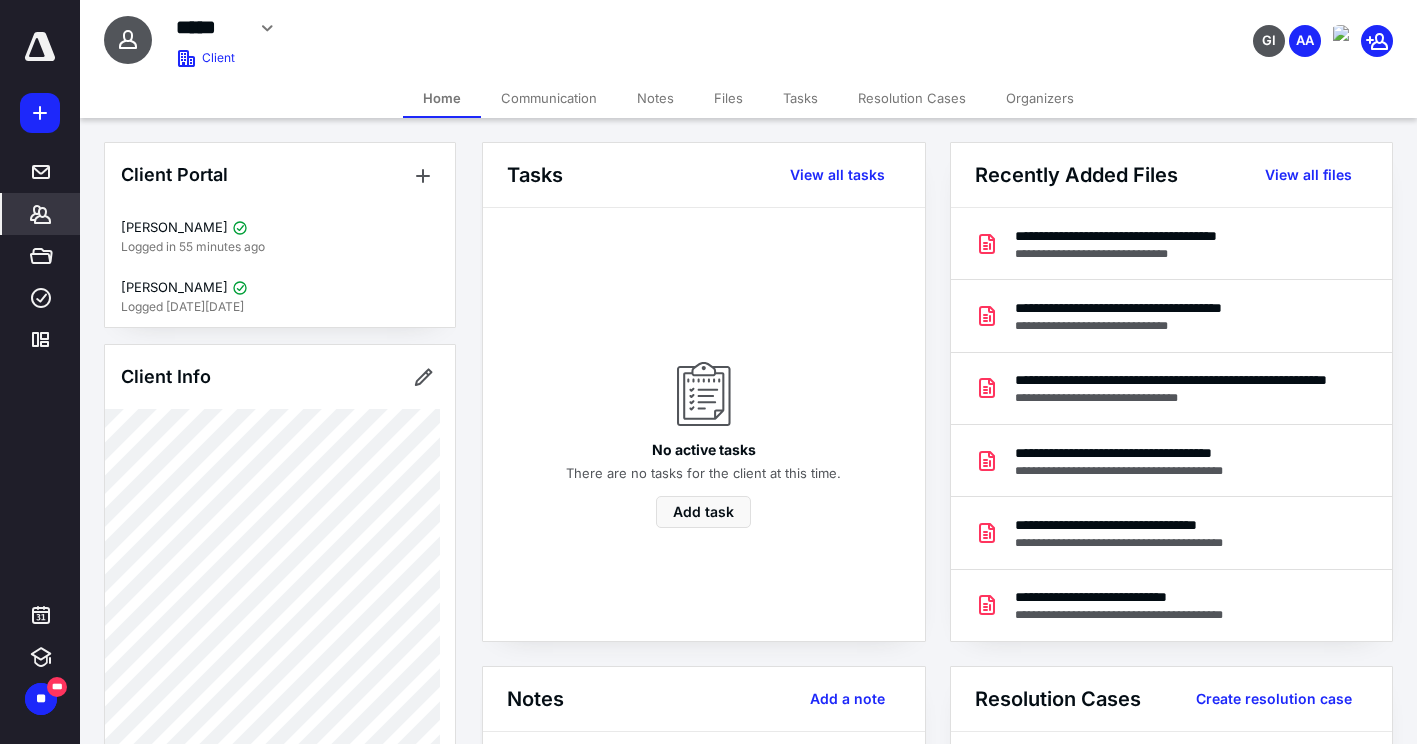 click on "Files" at bounding box center (728, 98) 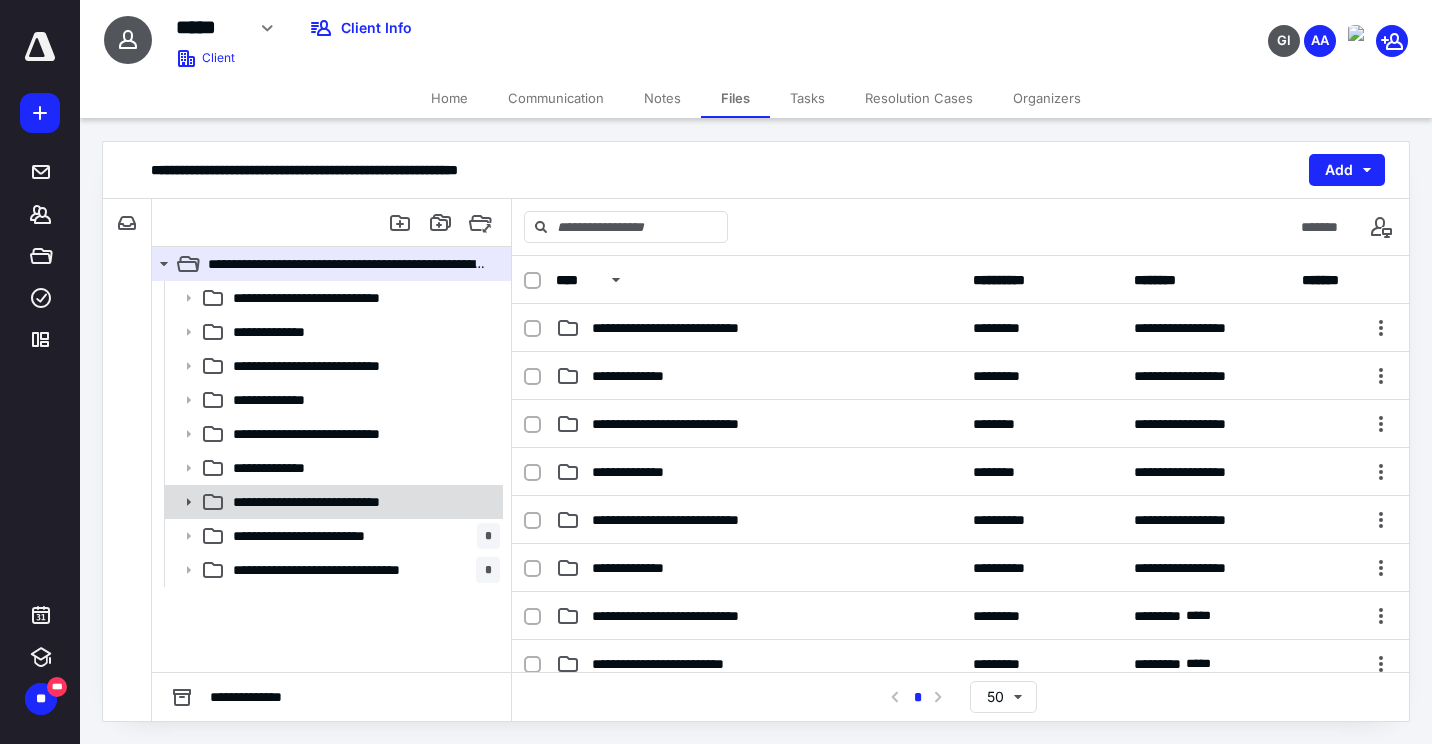 click on "**********" at bounding box center [333, 502] 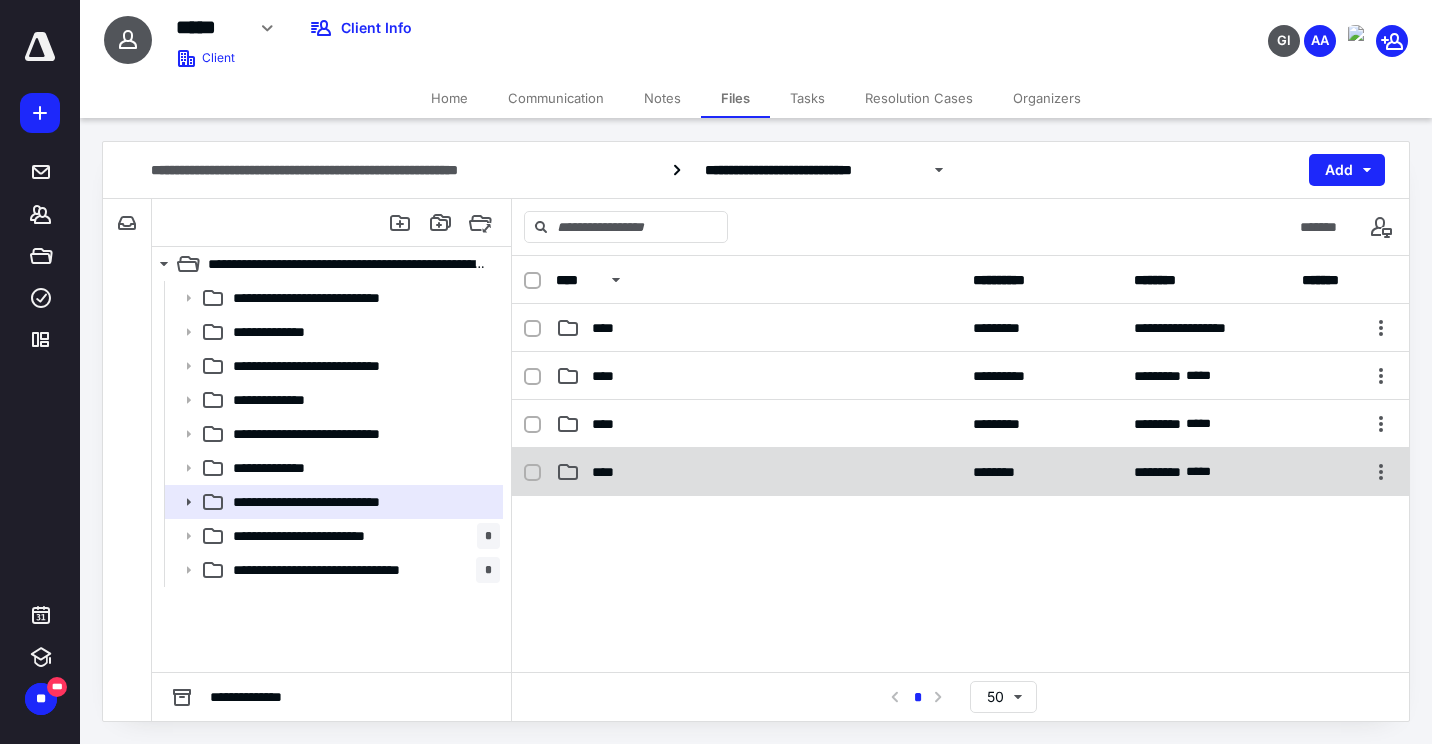 click on "****" at bounding box center (609, 472) 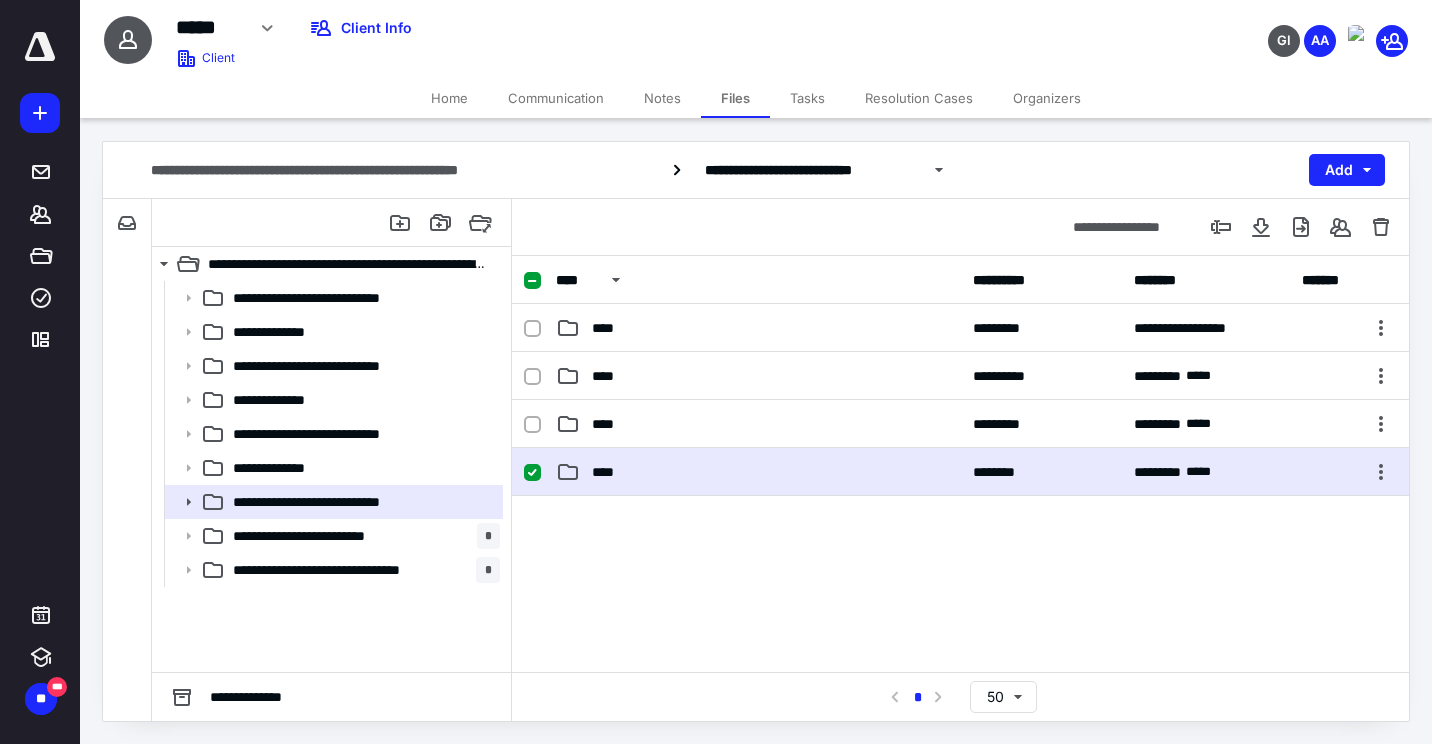 click on "****" at bounding box center [609, 472] 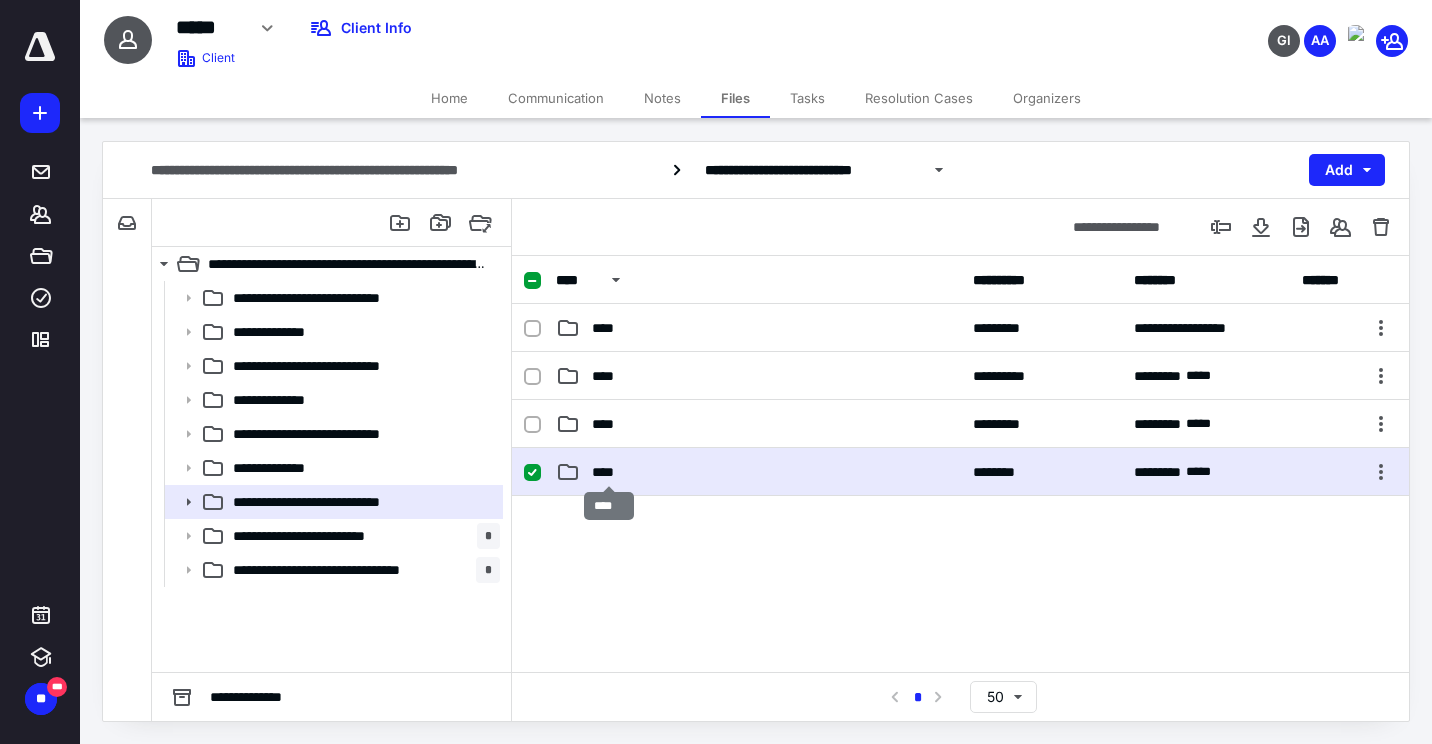 click on "****" at bounding box center [609, 472] 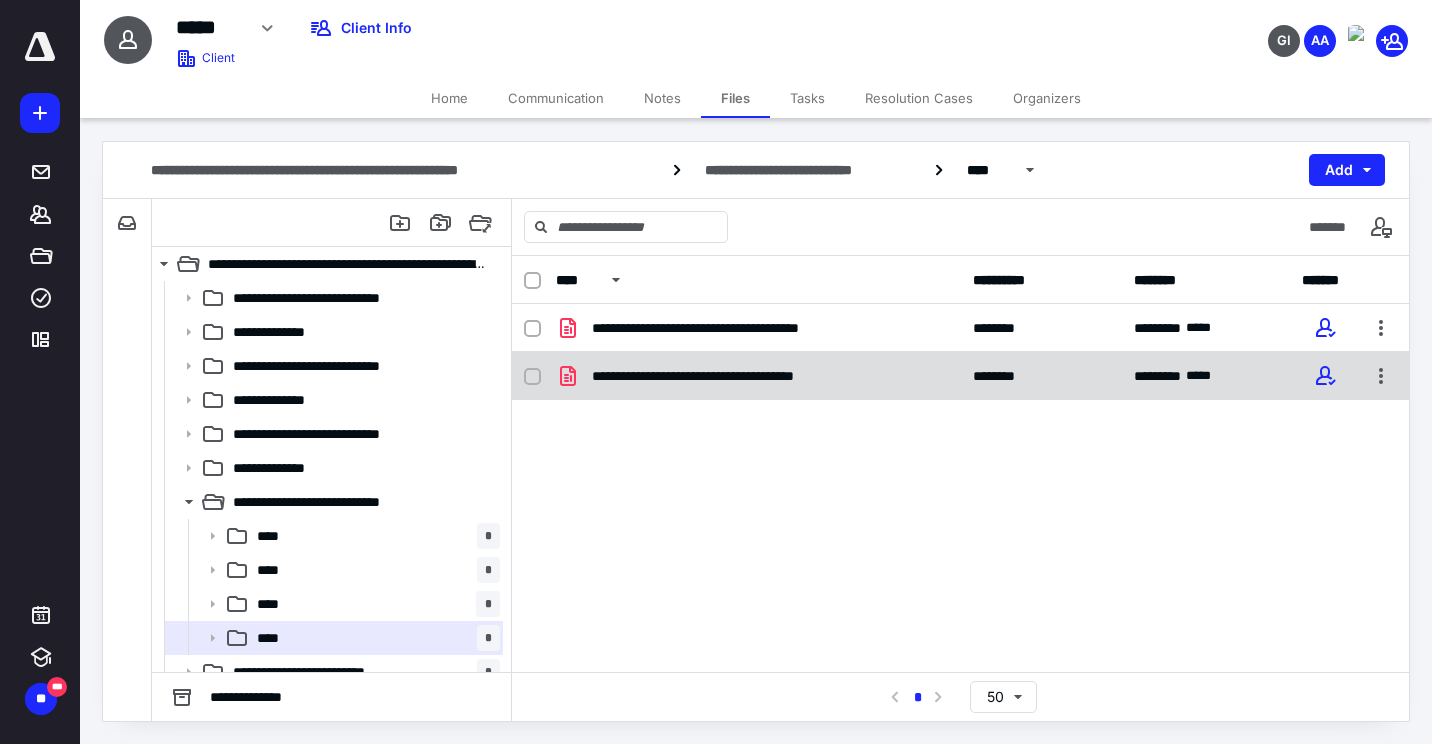 click on "**********" at bounding box center [747, 376] 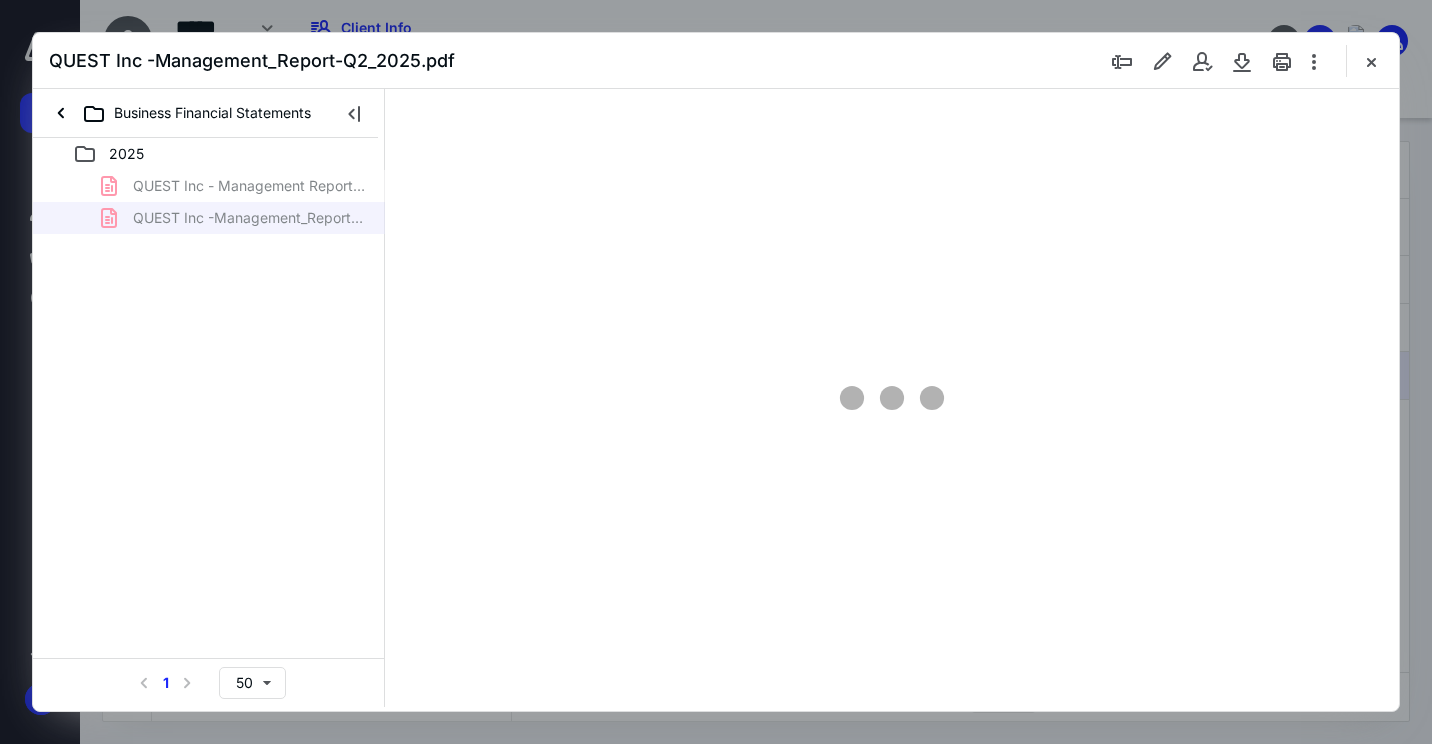 scroll, scrollTop: 0, scrollLeft: 0, axis: both 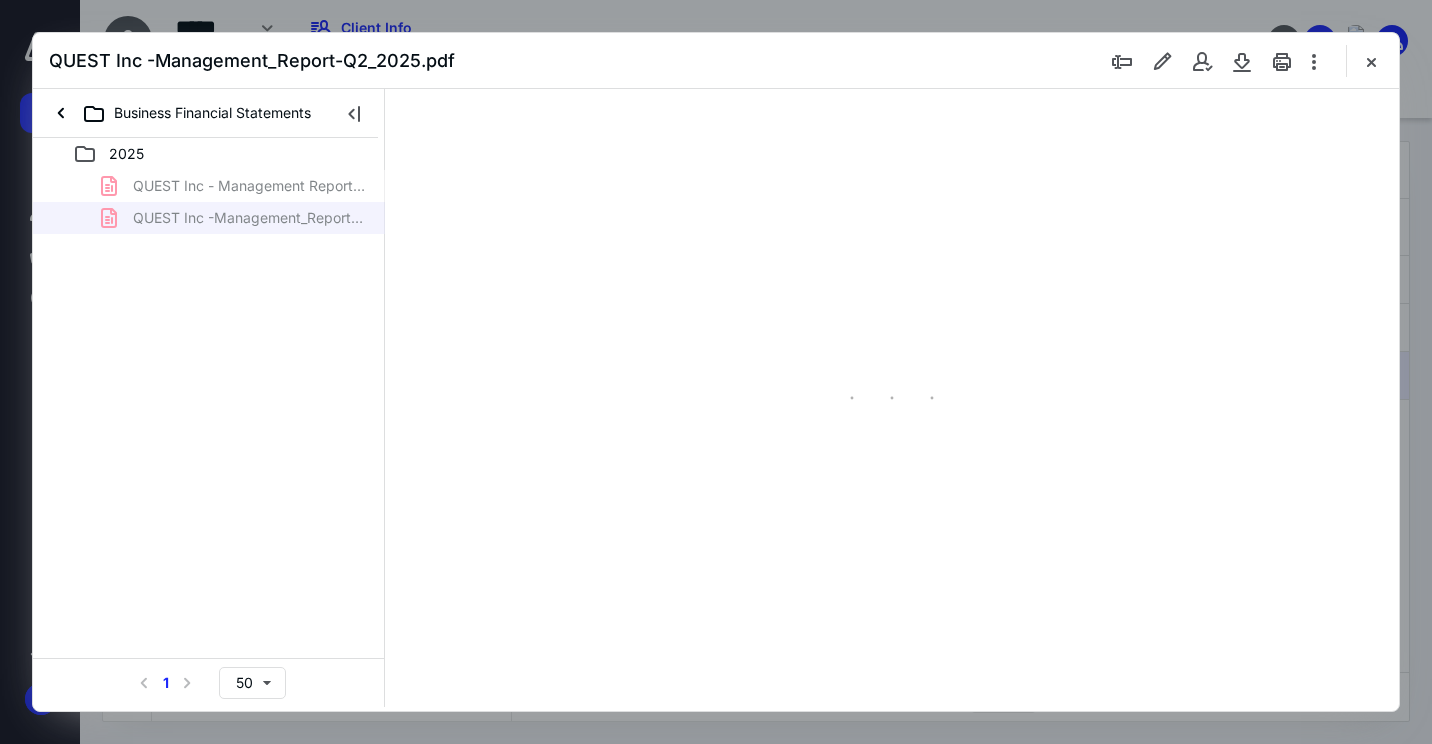 type on "68" 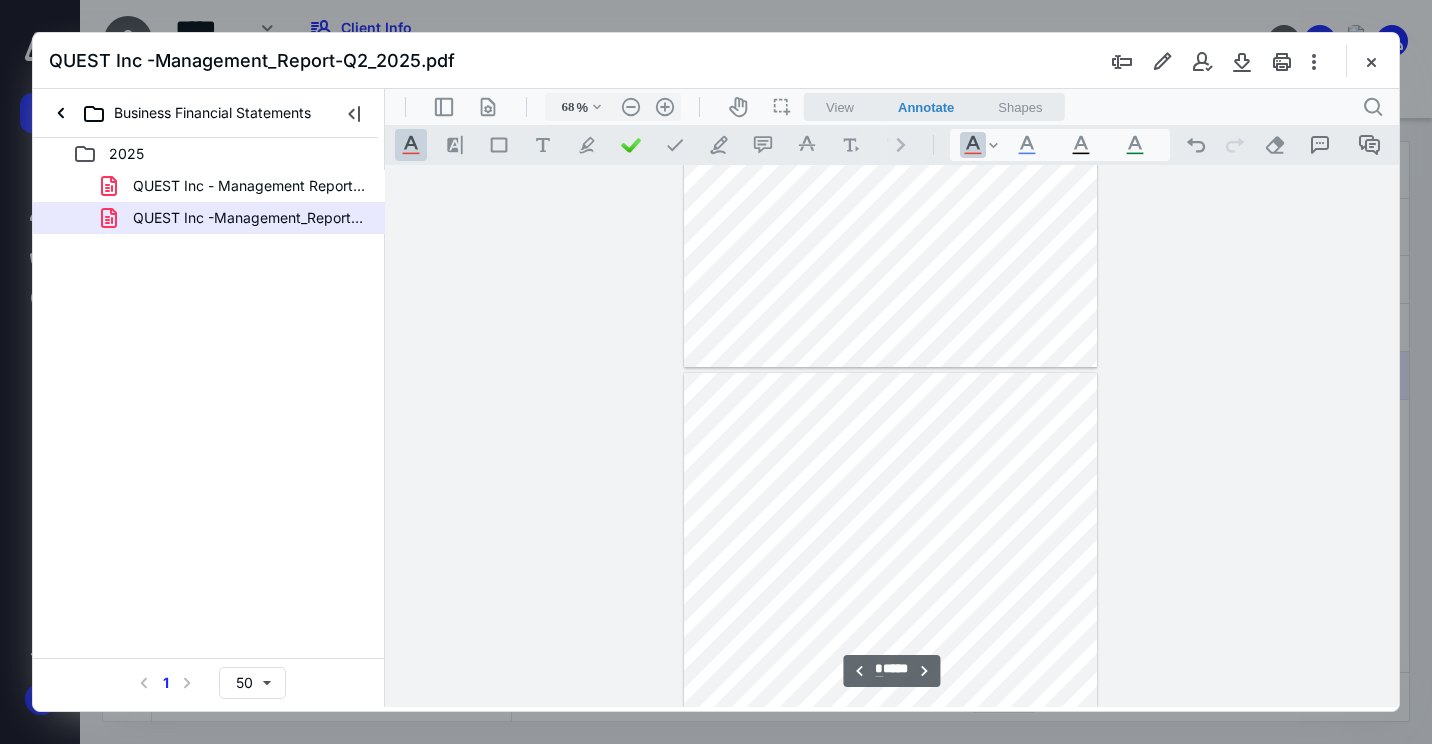 scroll, scrollTop: 1479, scrollLeft: 0, axis: vertical 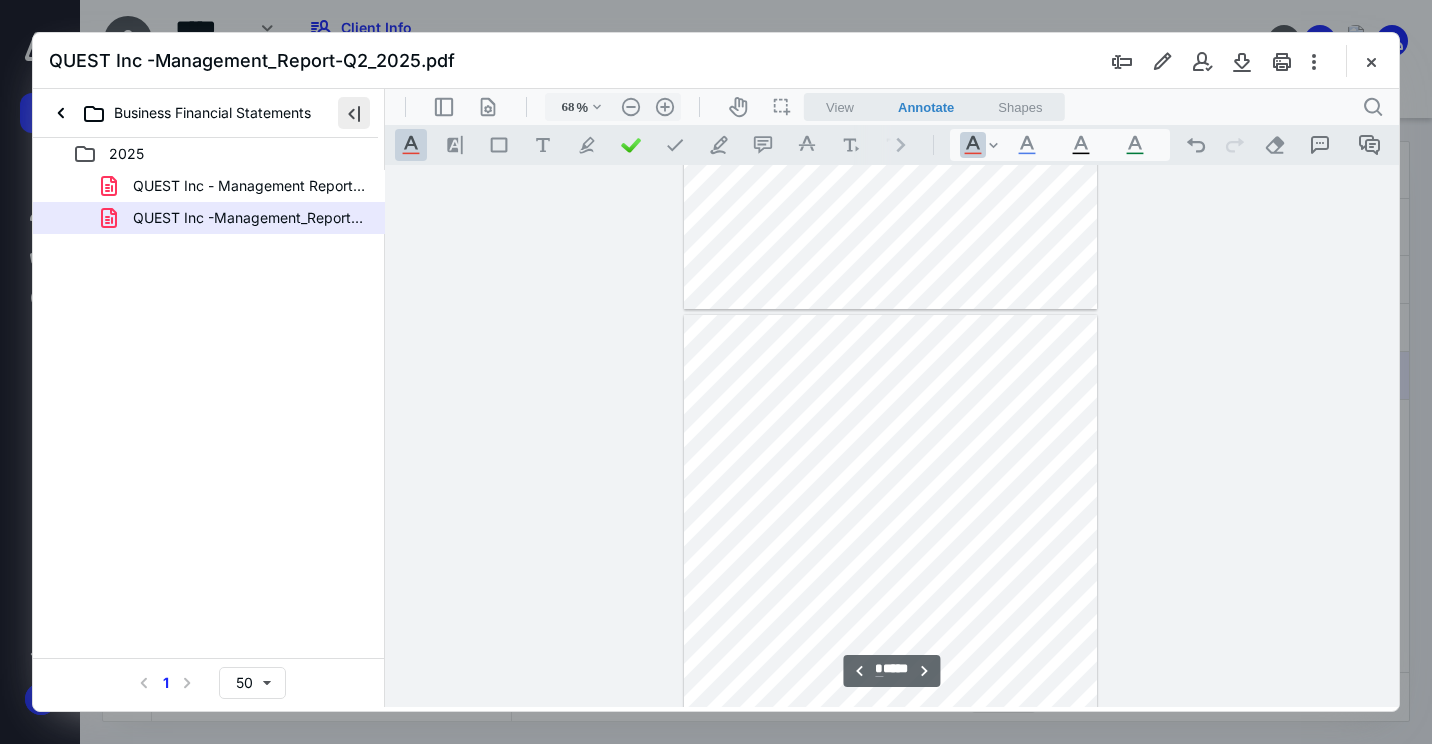 click at bounding box center [354, 113] 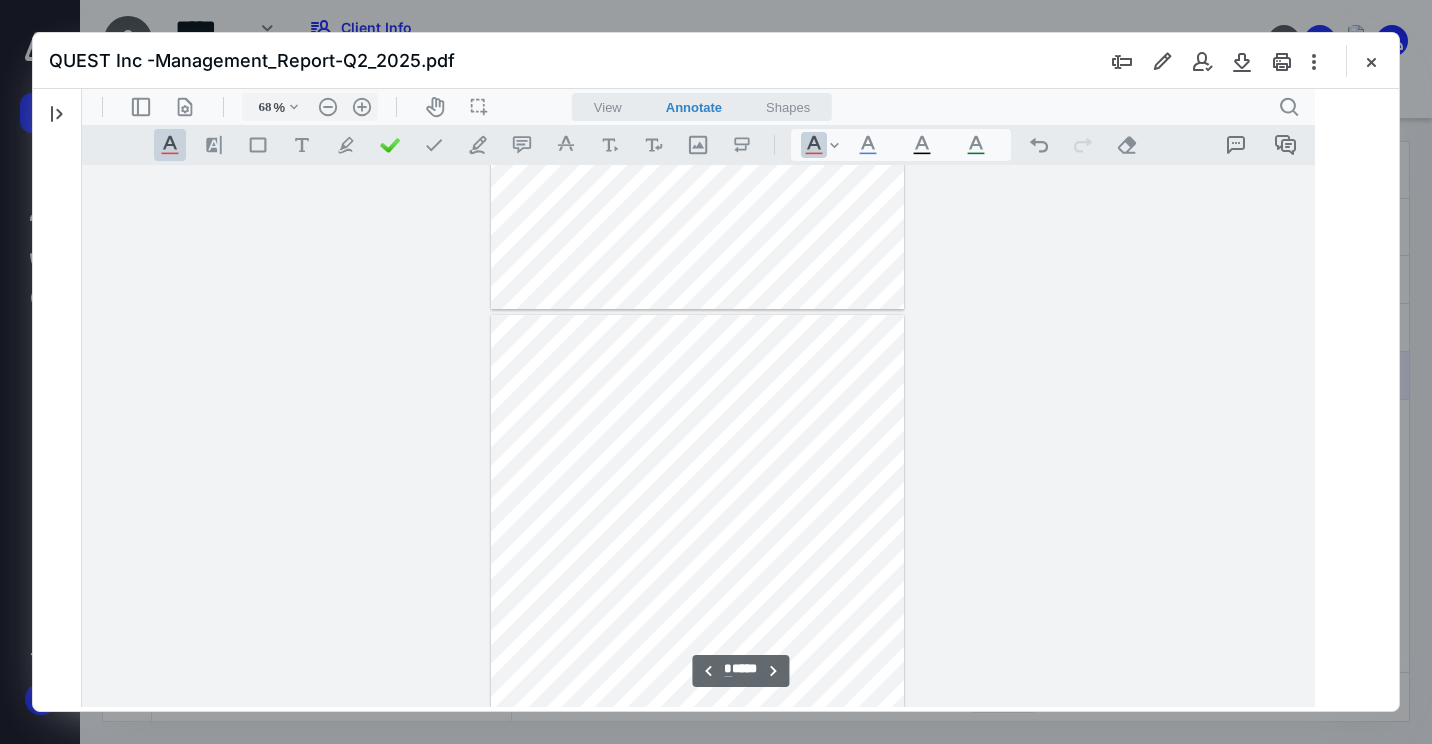 type on "*" 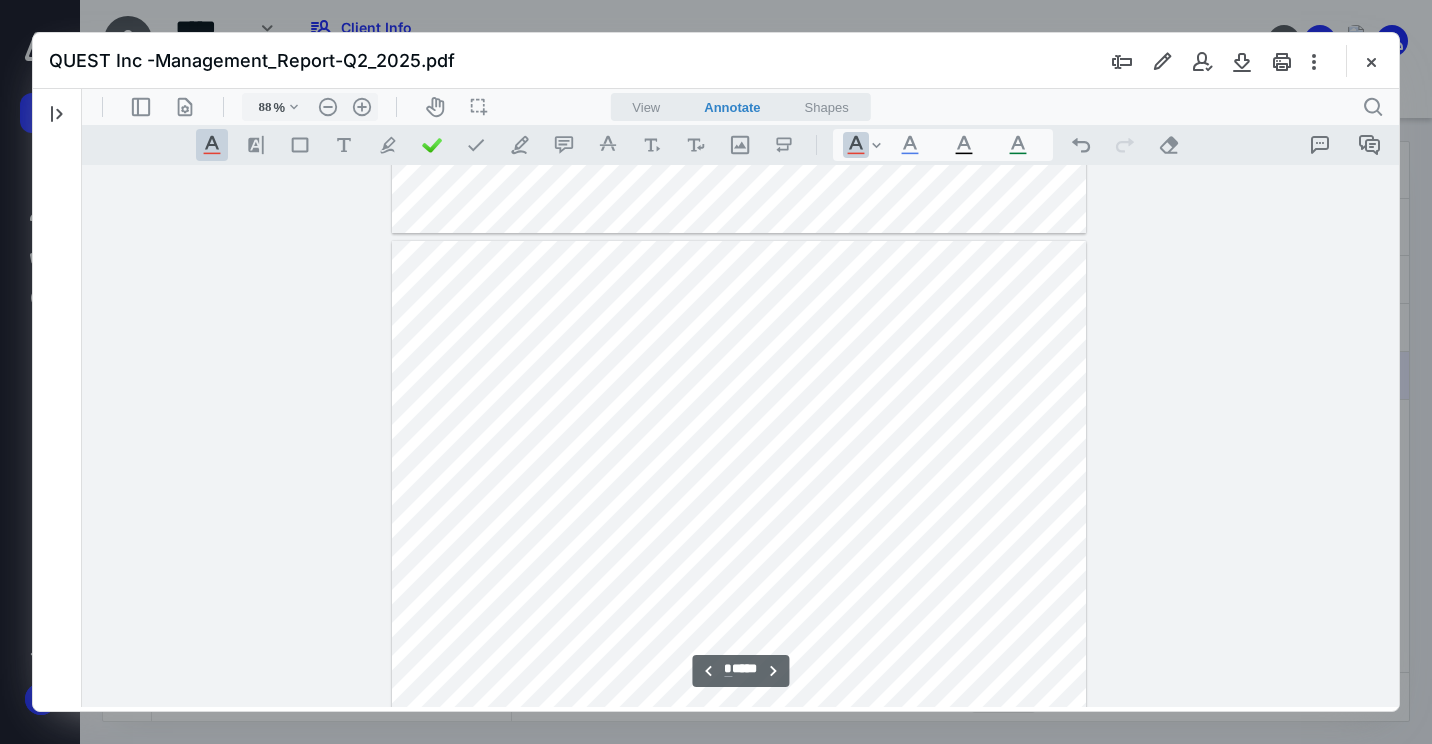 scroll, scrollTop: 4220, scrollLeft: 0, axis: vertical 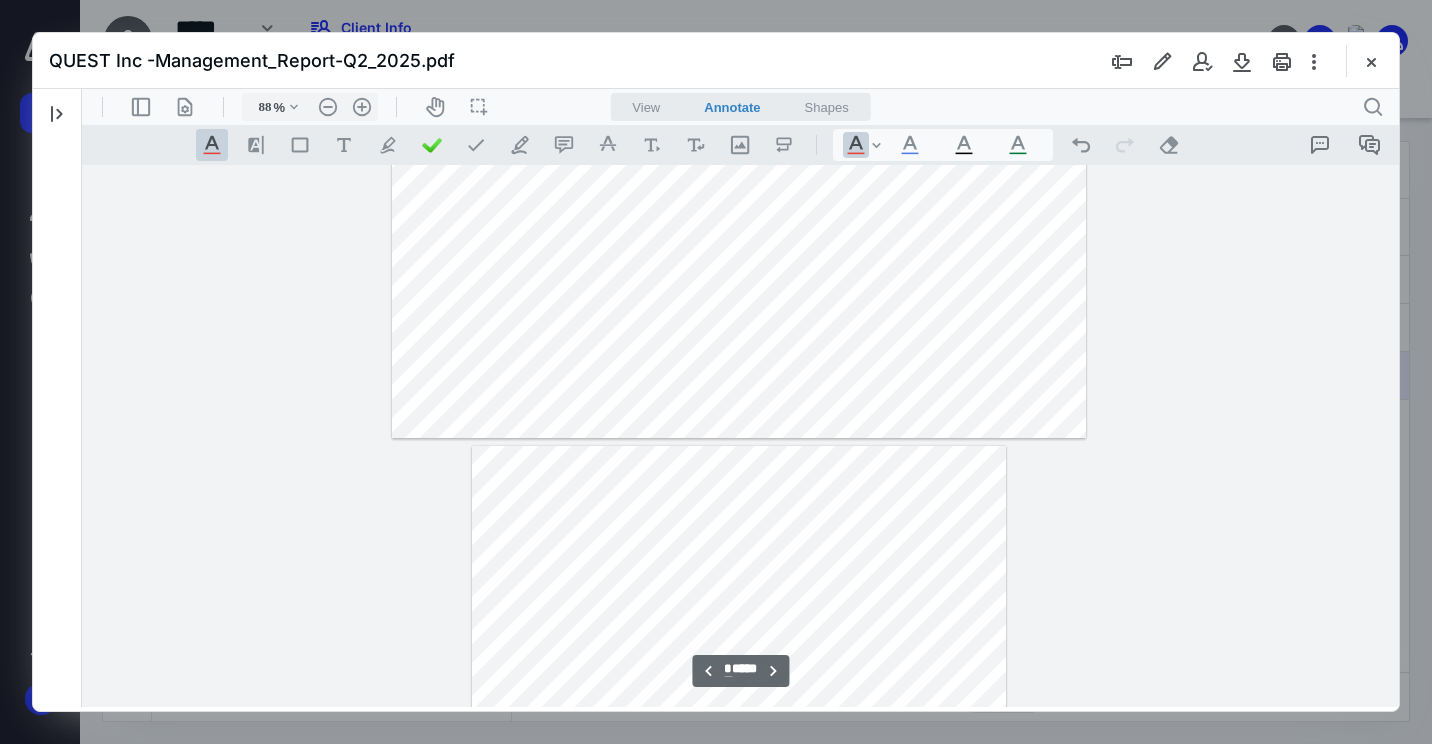 type on "*" 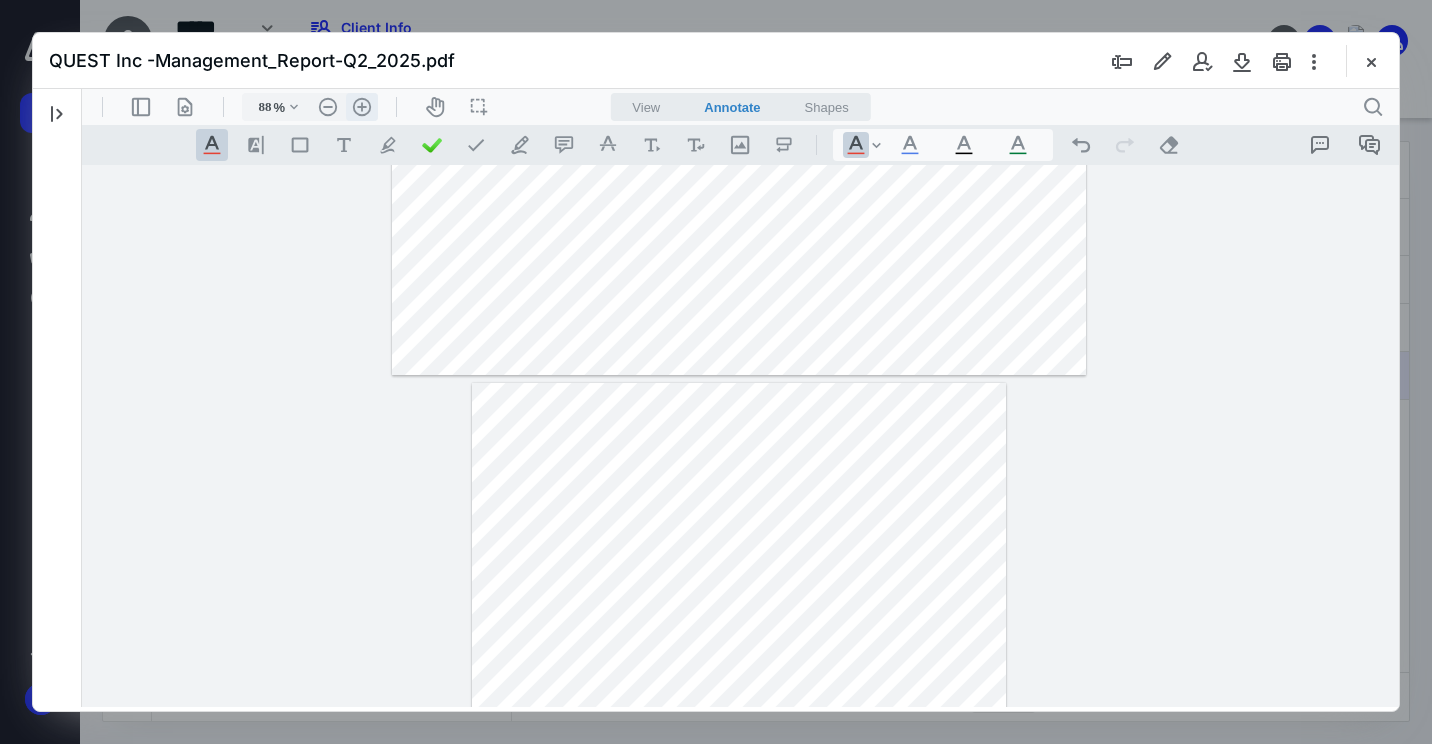 click on ".cls-1{fill:#abb0c4;} icon - header - zoom - in - line" at bounding box center (362, 107) 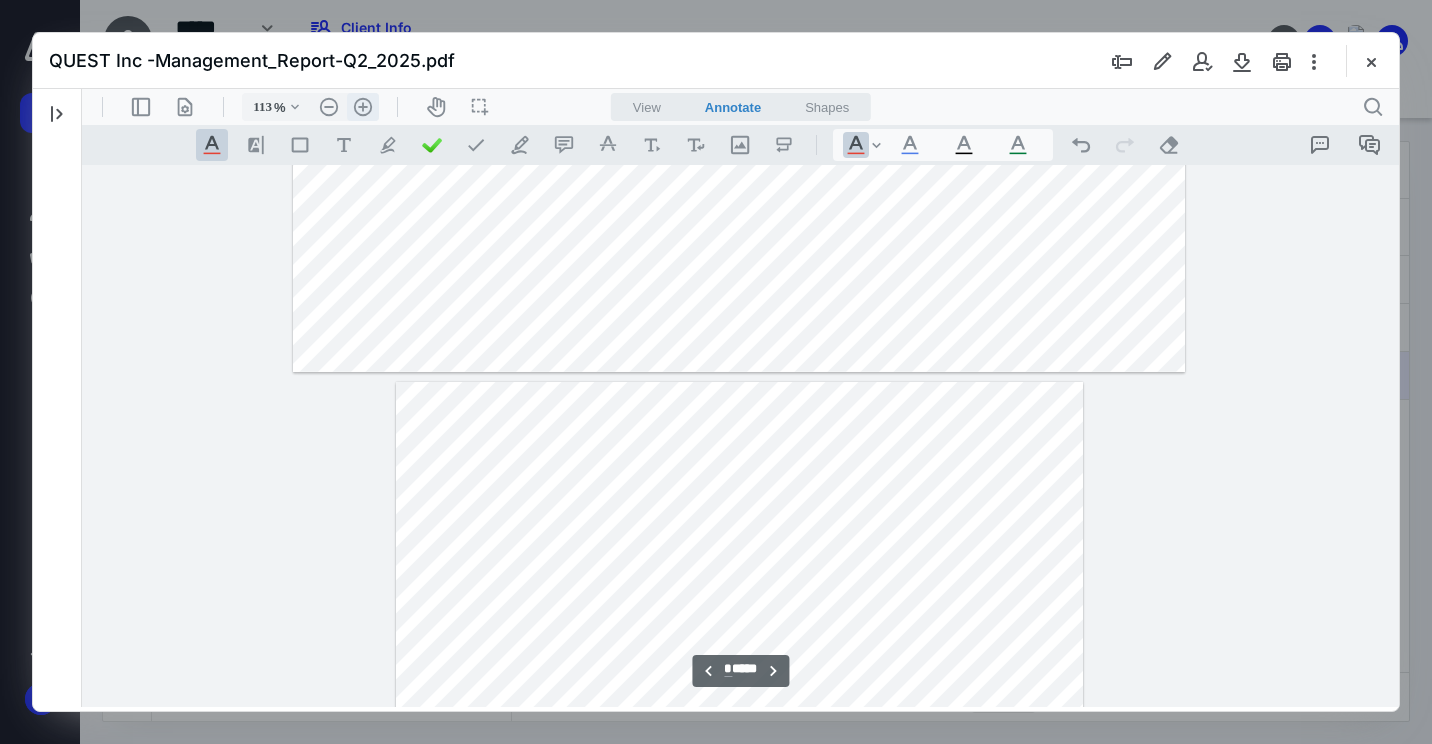 click on ".cls-1{fill:#abb0c4;} icon - header - zoom - in - line" at bounding box center [363, 107] 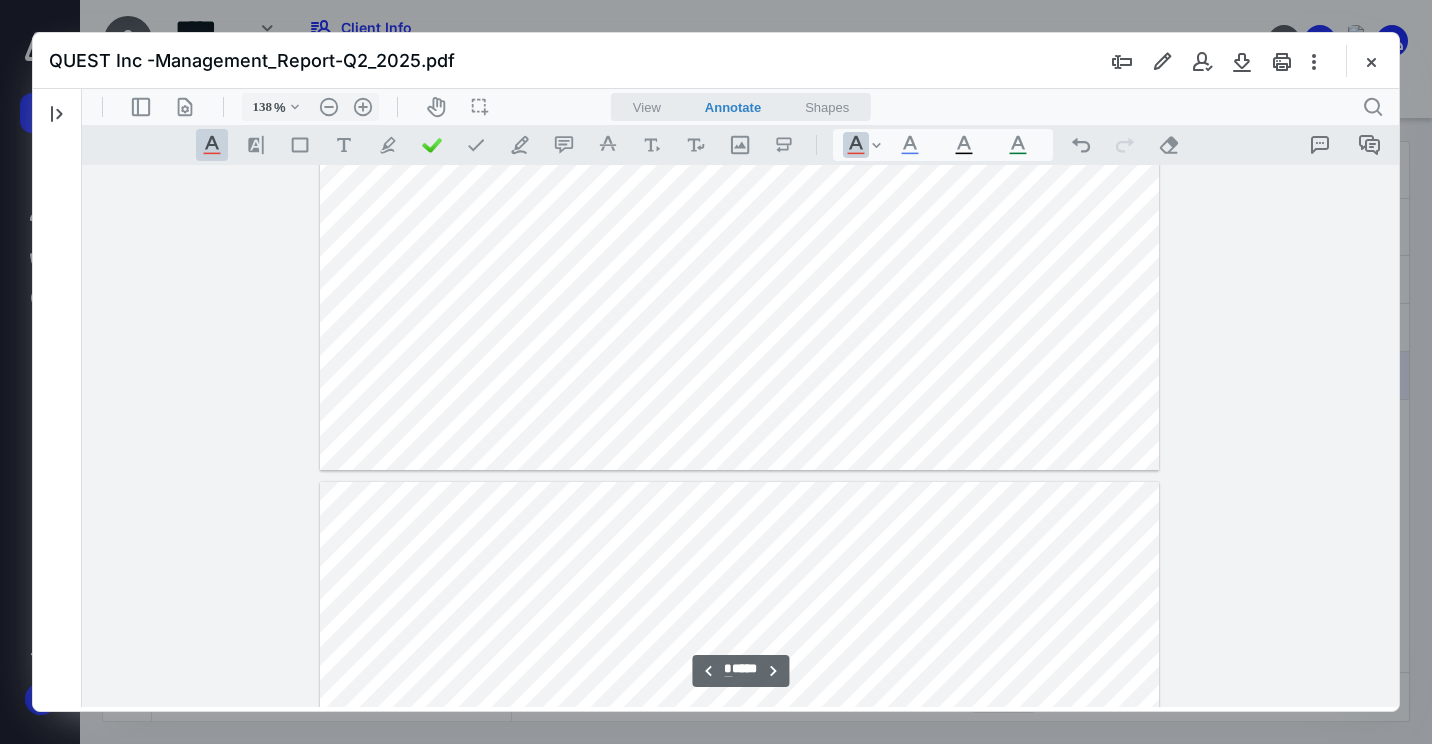 type on "**" 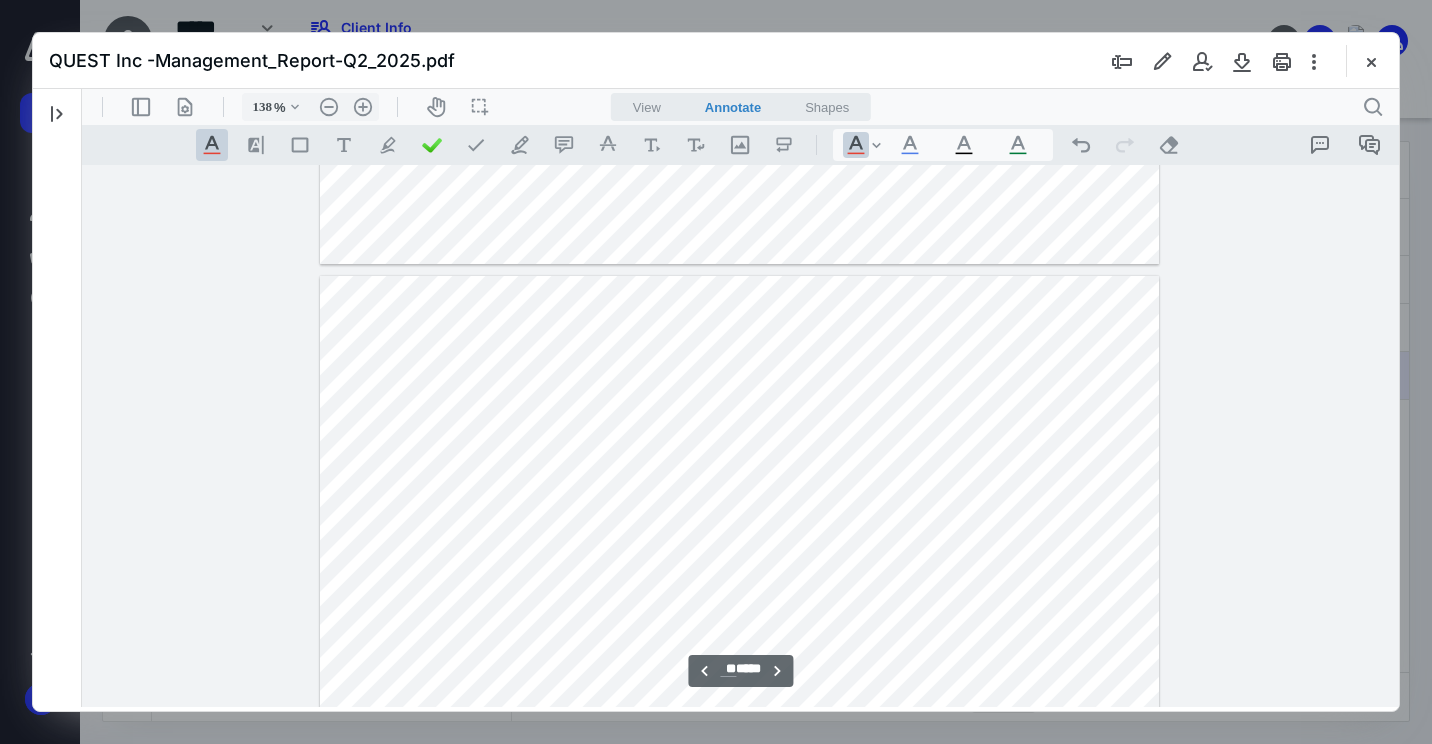 scroll, scrollTop: 9254, scrollLeft: 0, axis: vertical 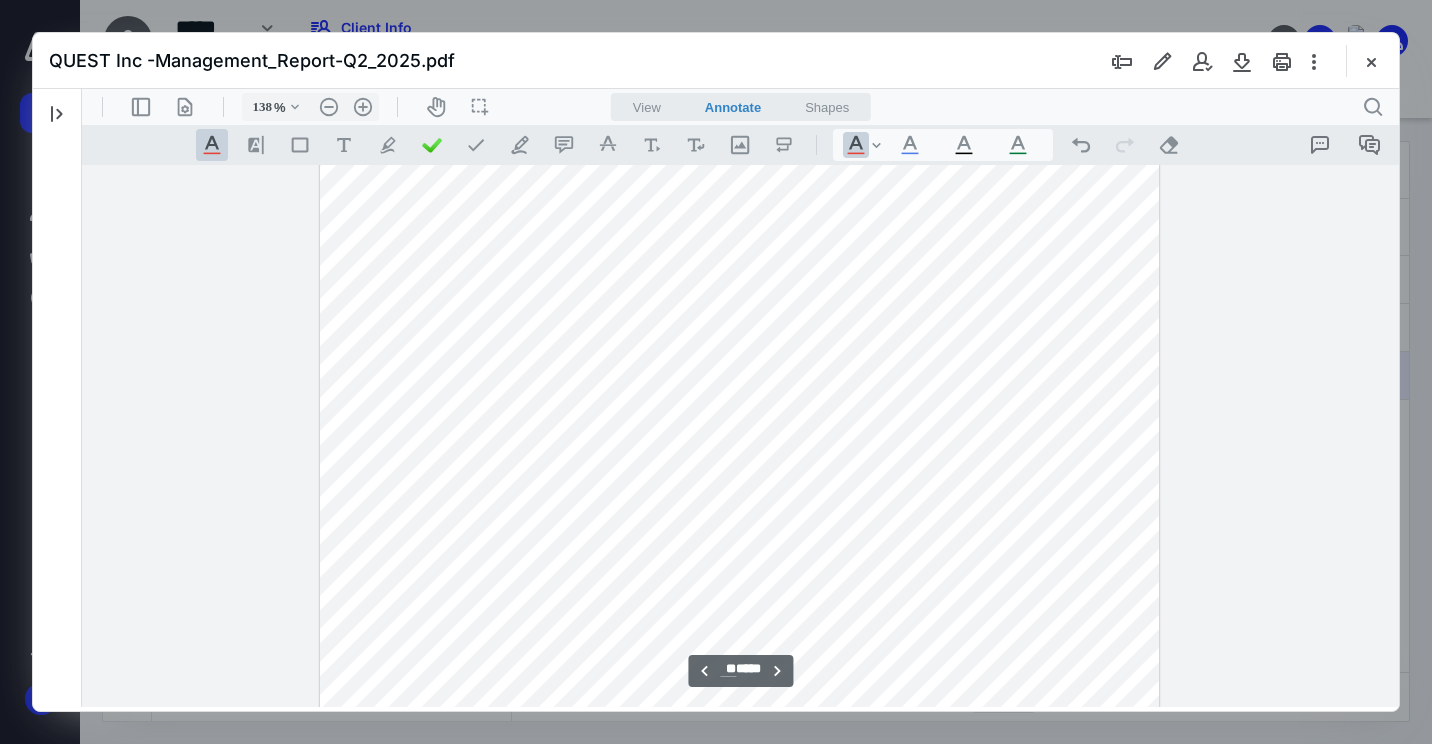 drag, startPoint x: 960, startPoint y: 425, endPoint x: 1003, endPoint y: 425, distance: 43 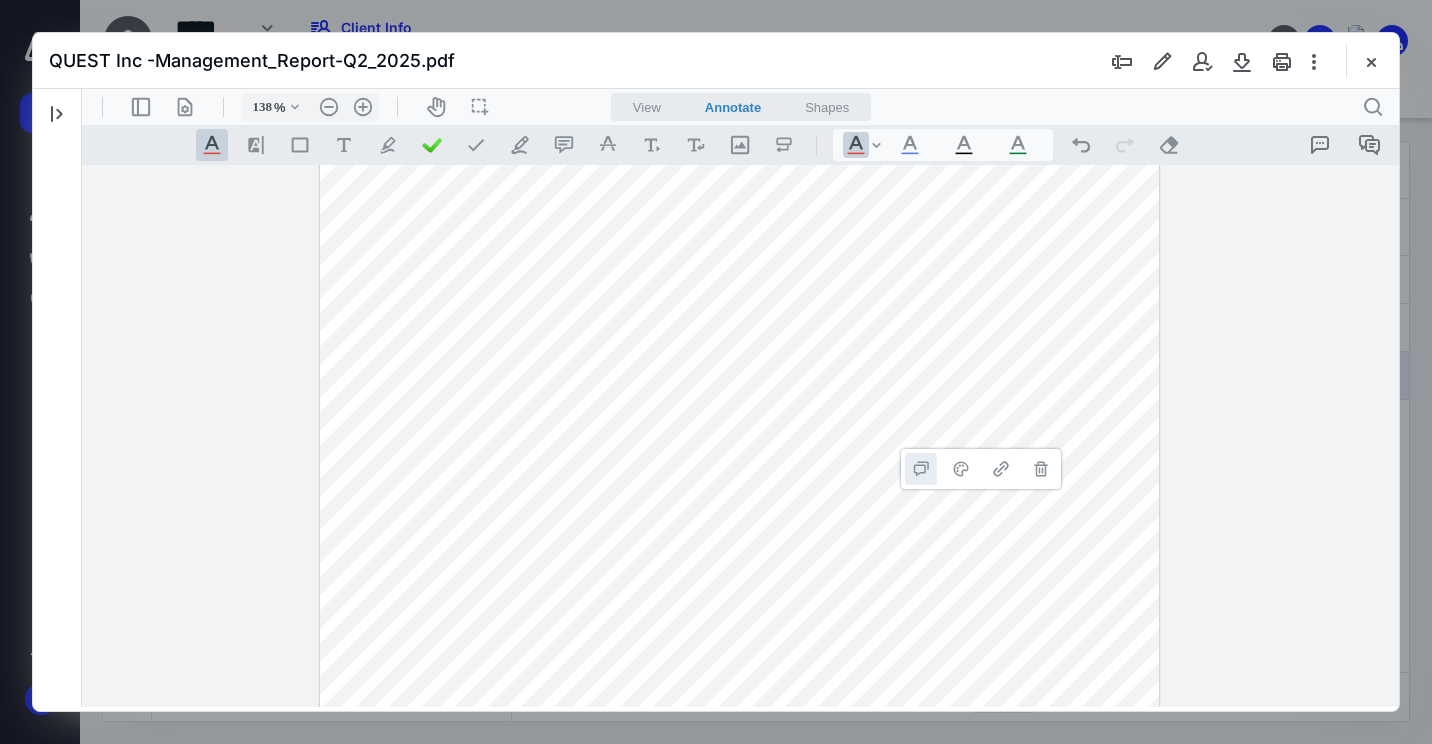 click on "**********" at bounding box center (921, 469) 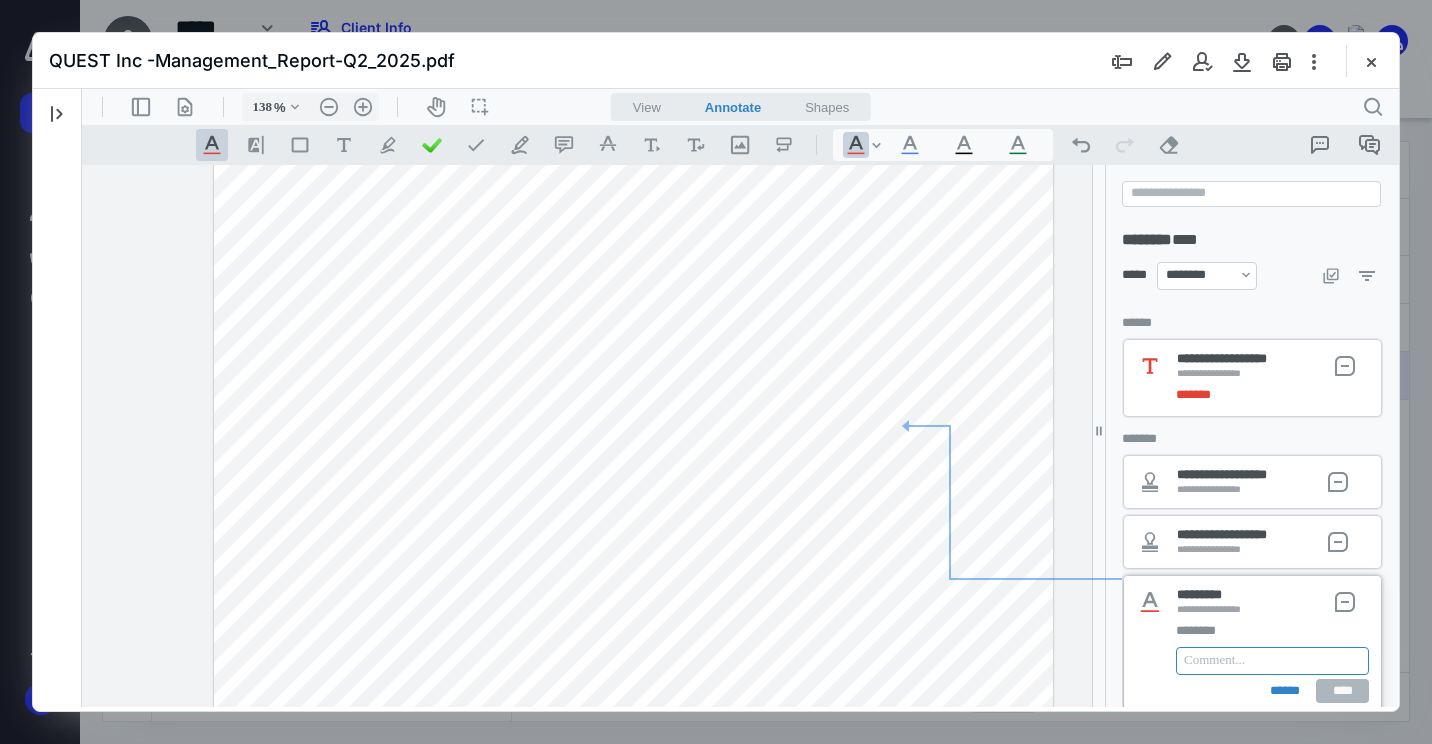 type 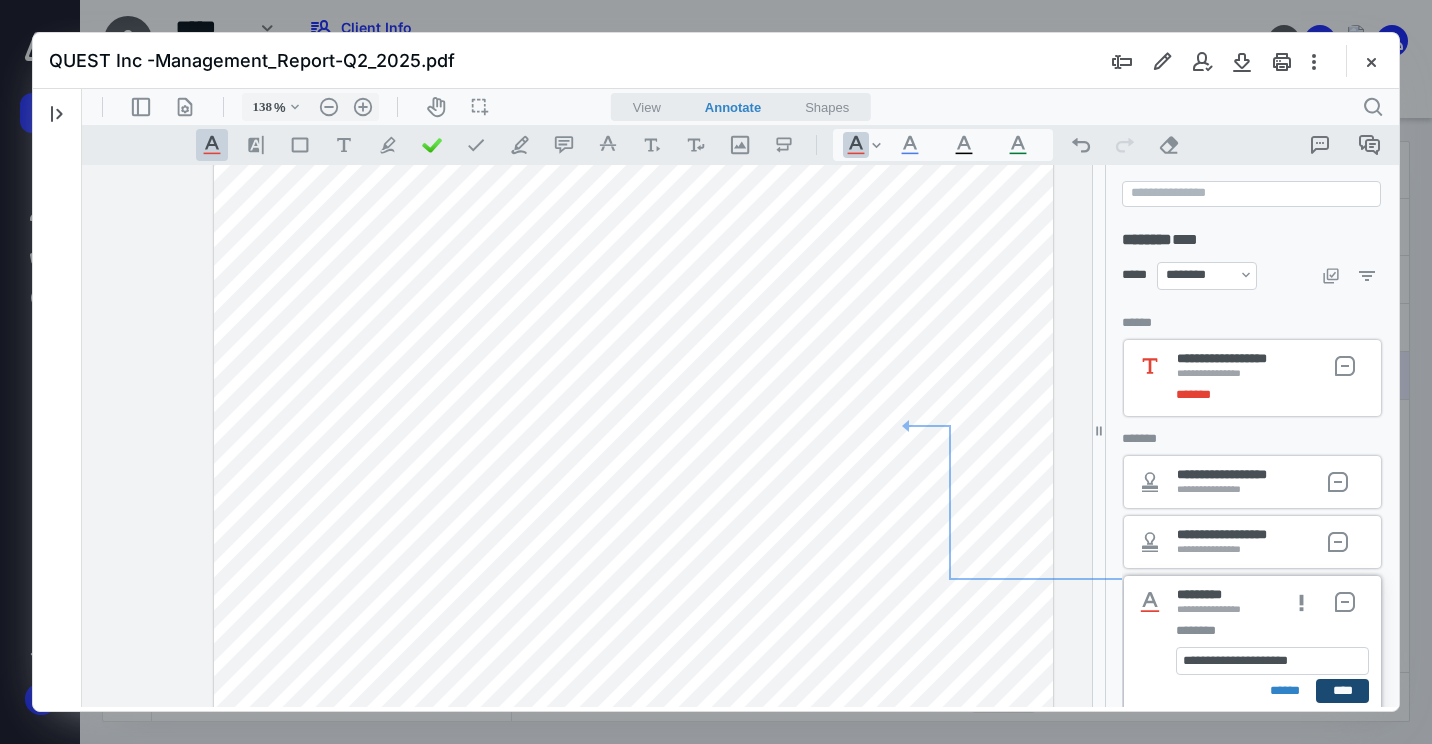 click on "****" at bounding box center (1342, 691) 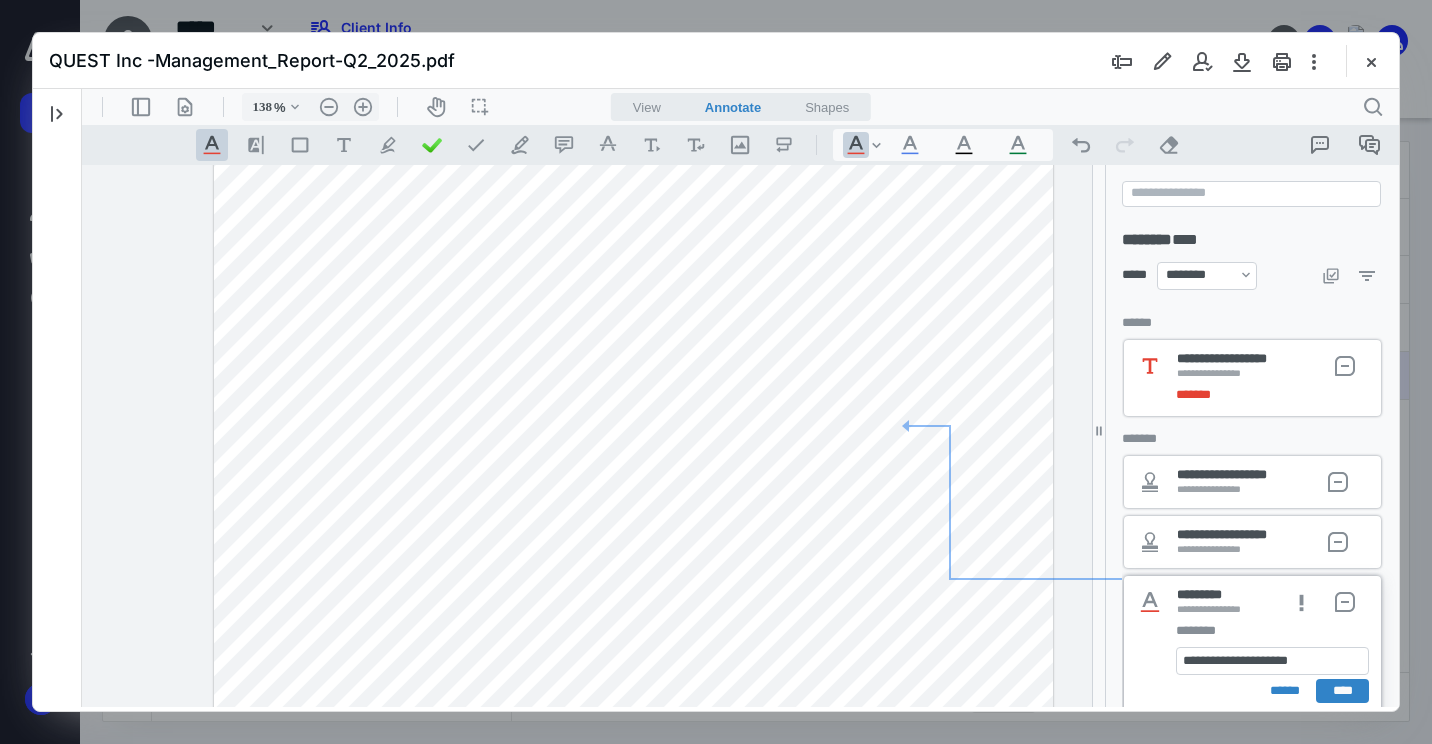 scroll, scrollTop: 5, scrollLeft: 0, axis: vertical 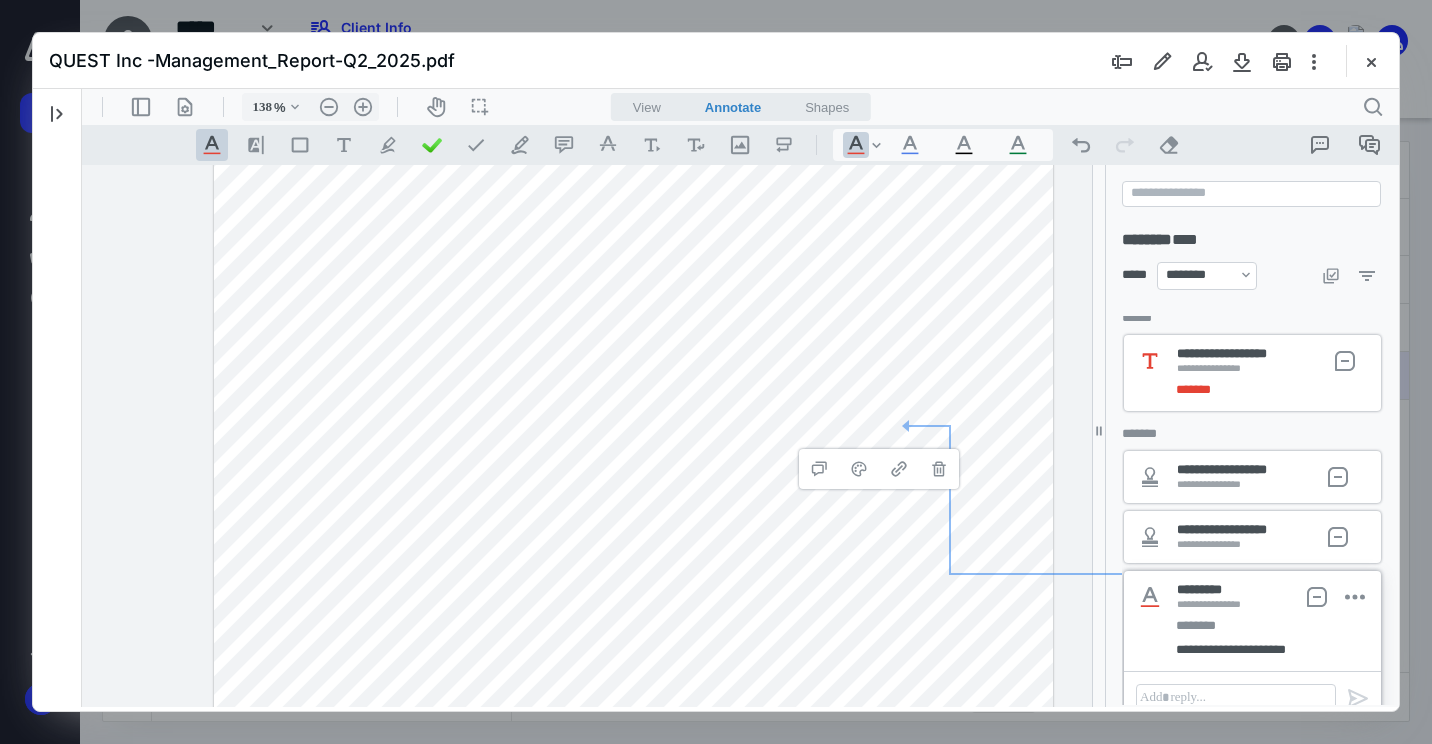 click at bounding box center [633, 627] 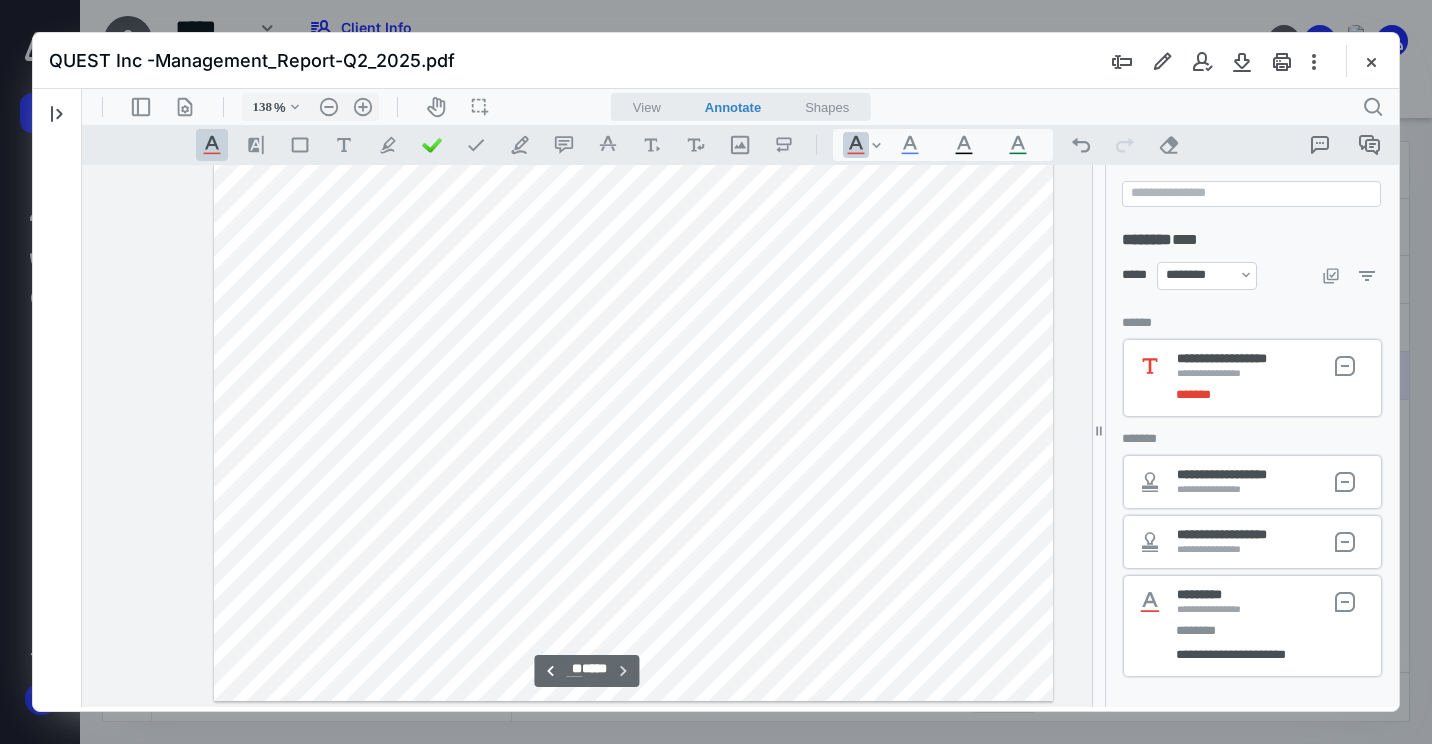 scroll, scrollTop: 11536, scrollLeft: 0, axis: vertical 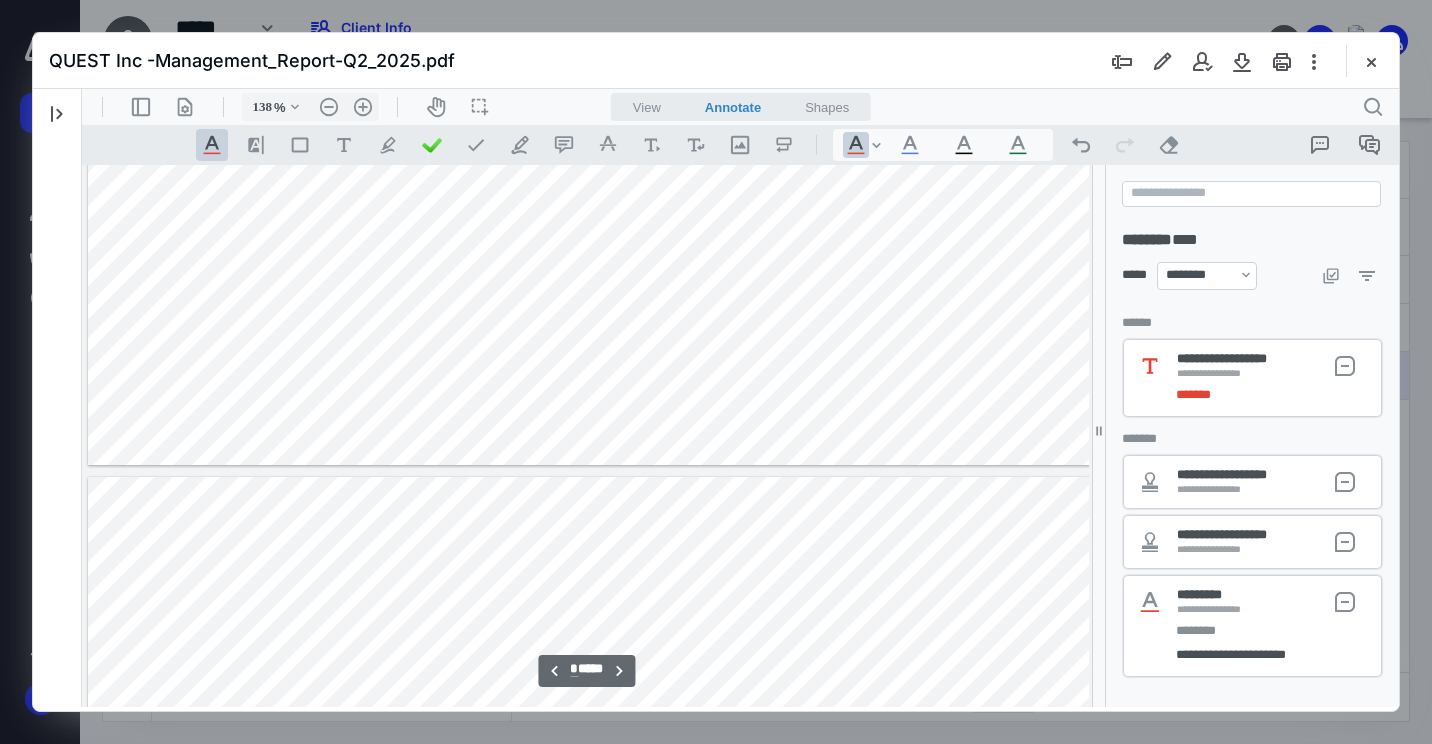 type on "*" 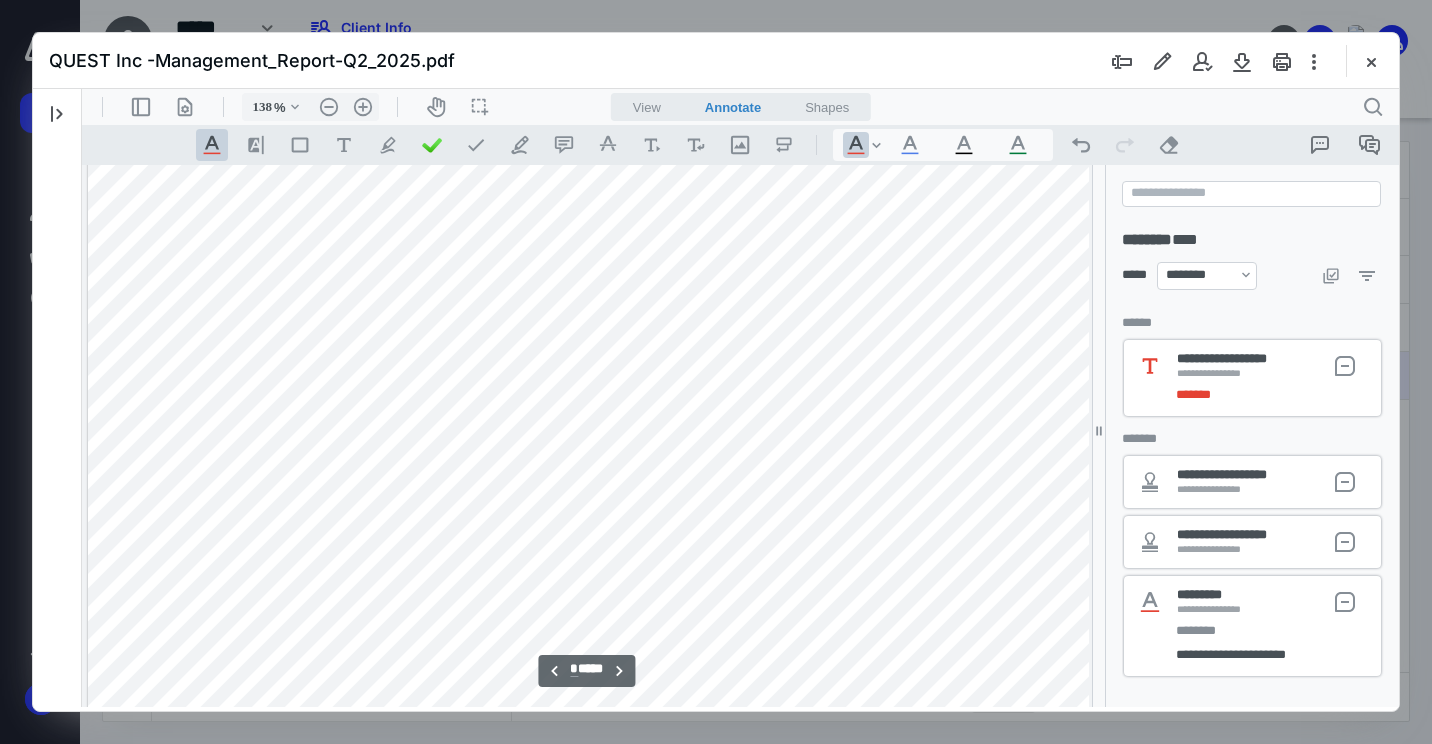 scroll, scrollTop: 5736, scrollLeft: 0, axis: vertical 